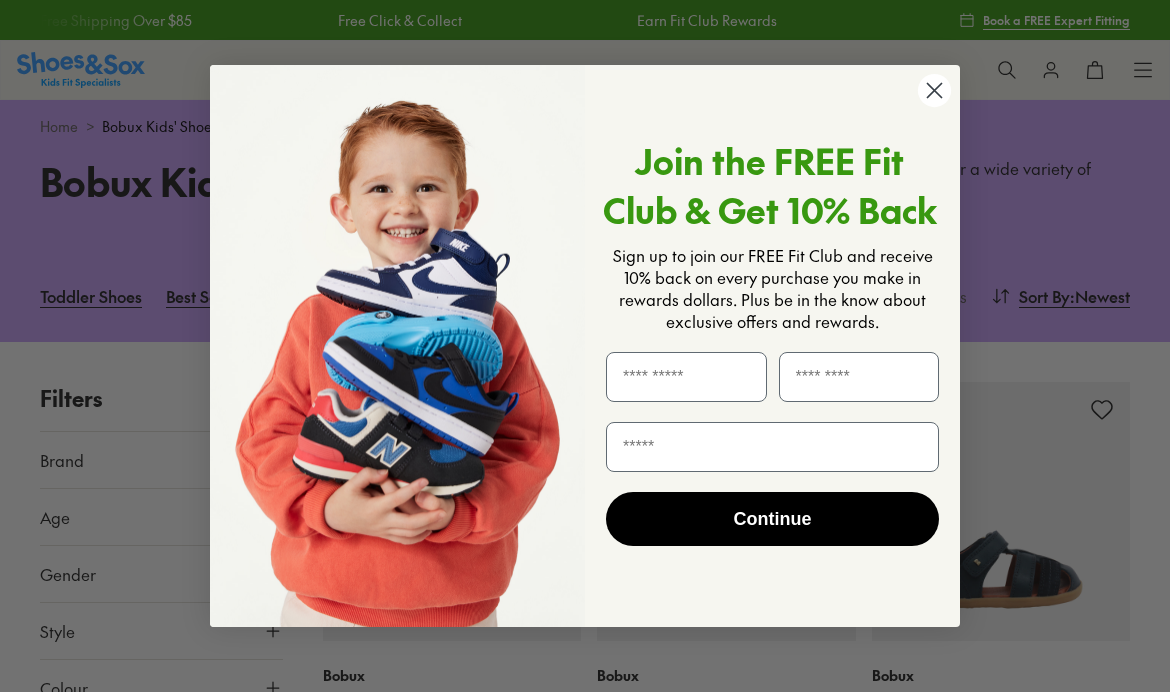 scroll, scrollTop: 0, scrollLeft: 0, axis: both 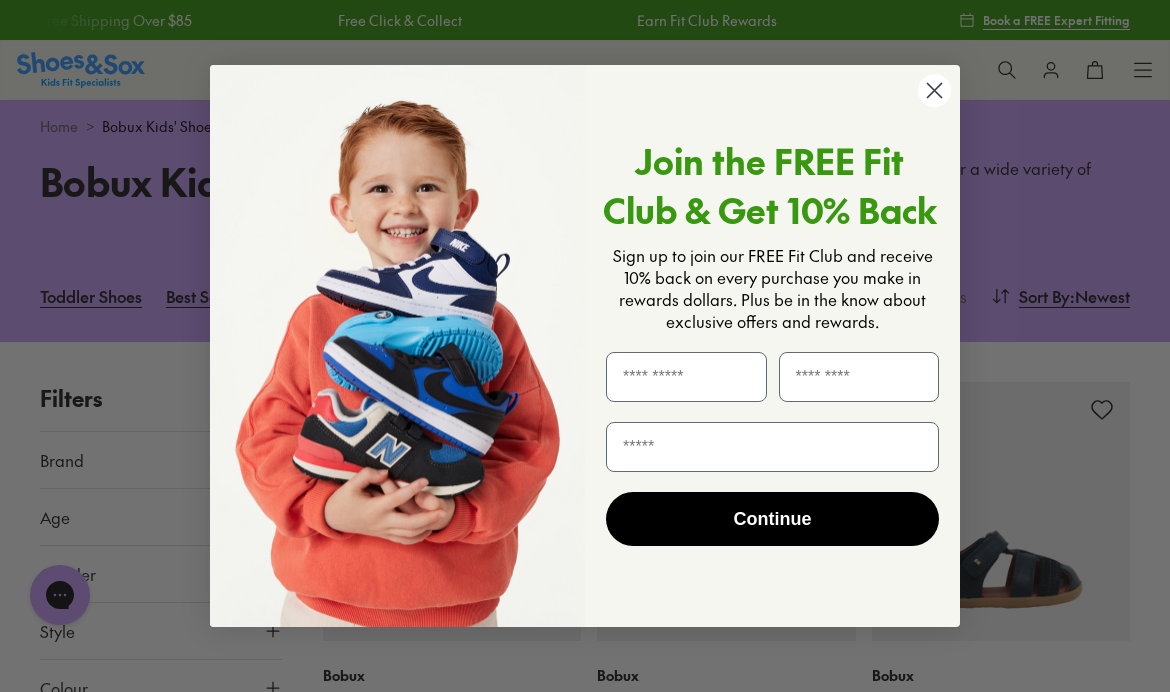 click 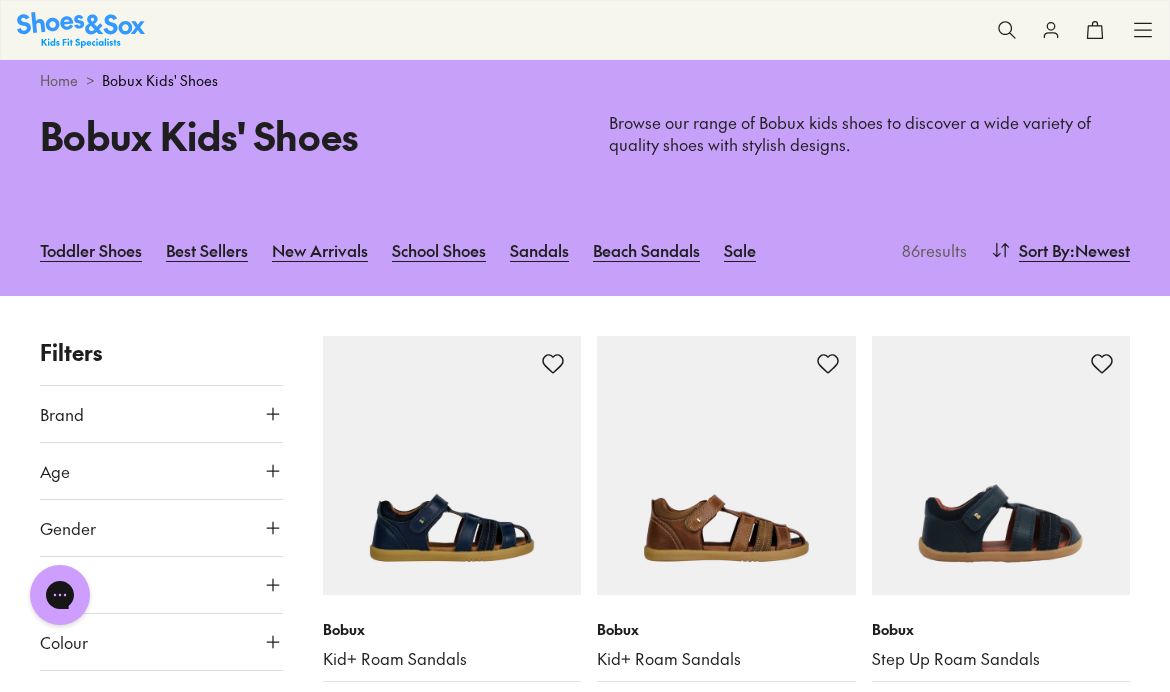 scroll, scrollTop: 0, scrollLeft: 0, axis: both 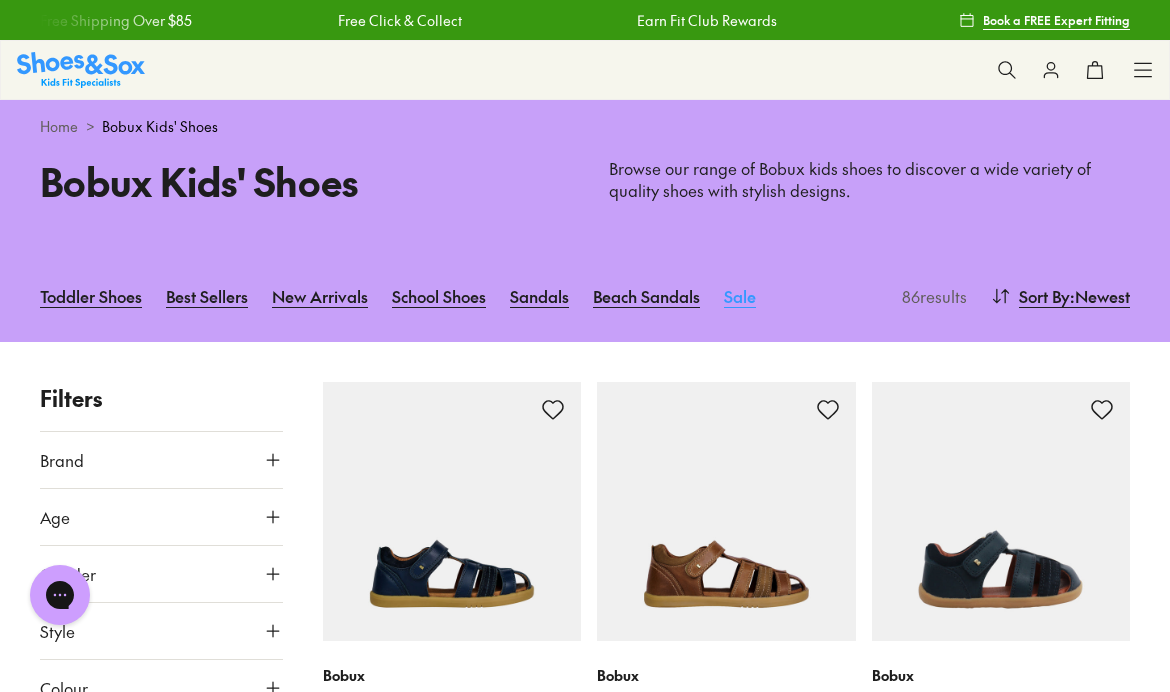 click on "Sale" at bounding box center [740, 296] 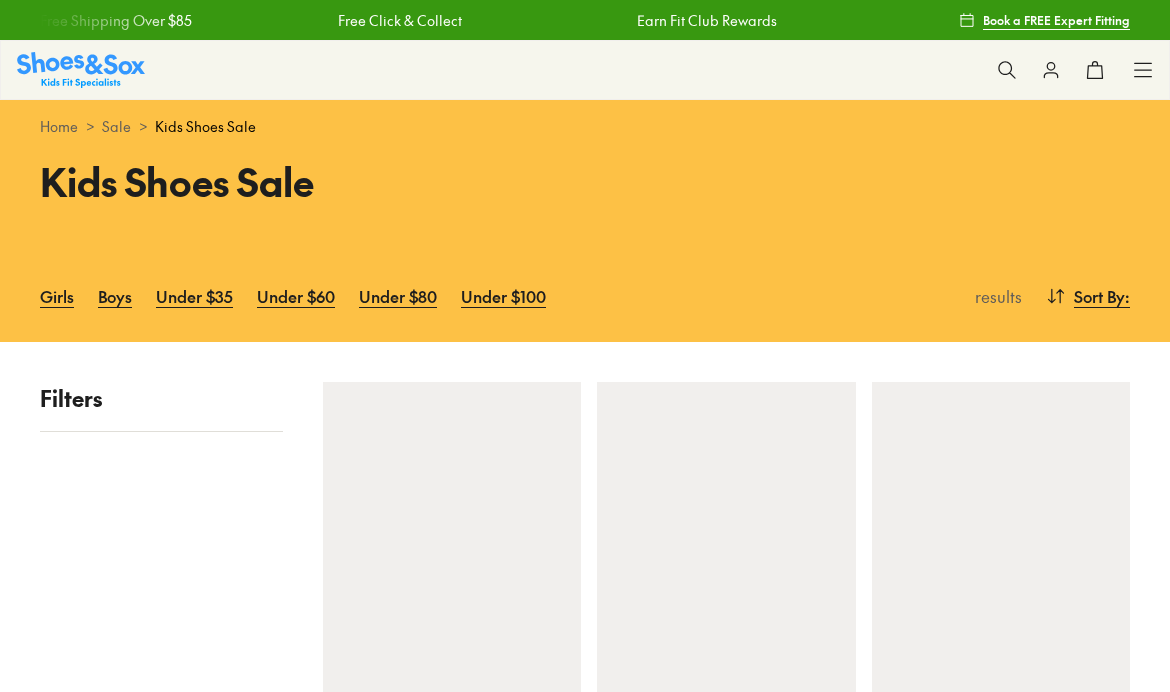 scroll, scrollTop: 284, scrollLeft: 0, axis: vertical 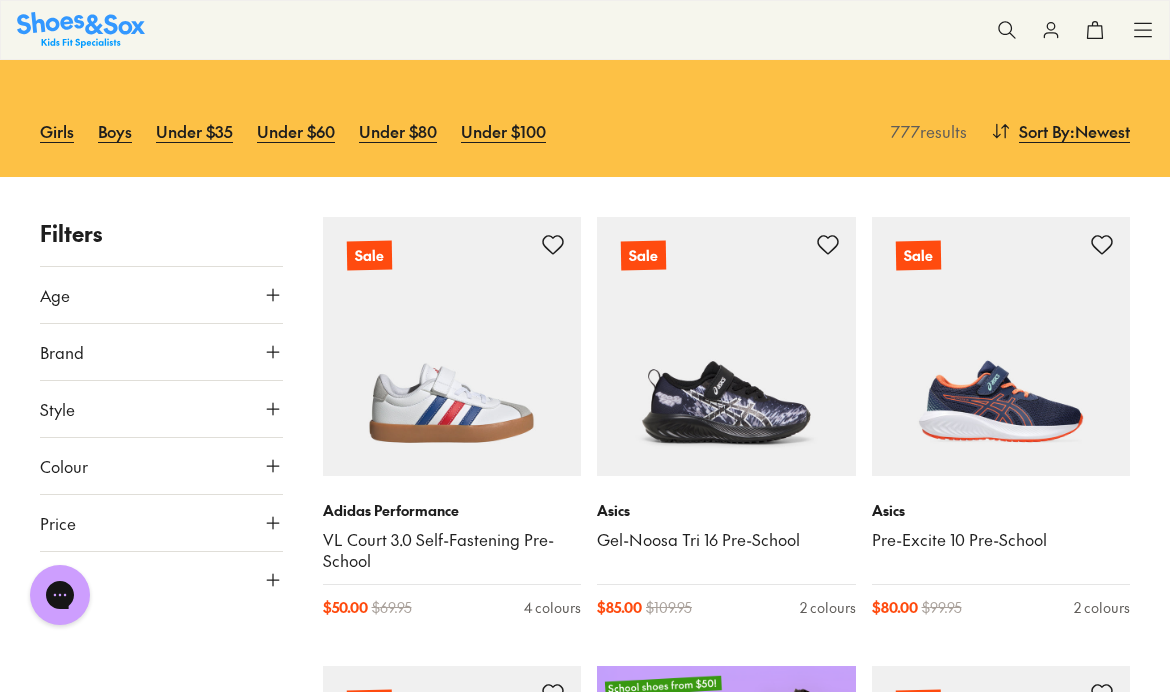 click on "Brand" at bounding box center (161, 352) 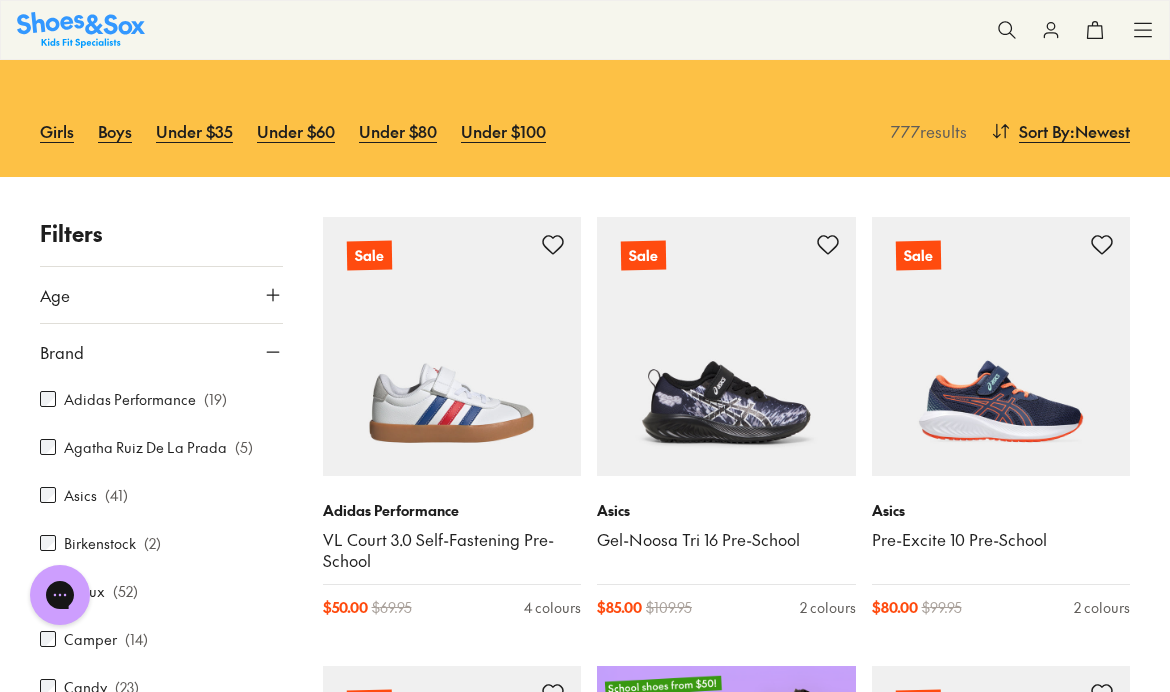 scroll, scrollTop: 55, scrollLeft: 0, axis: vertical 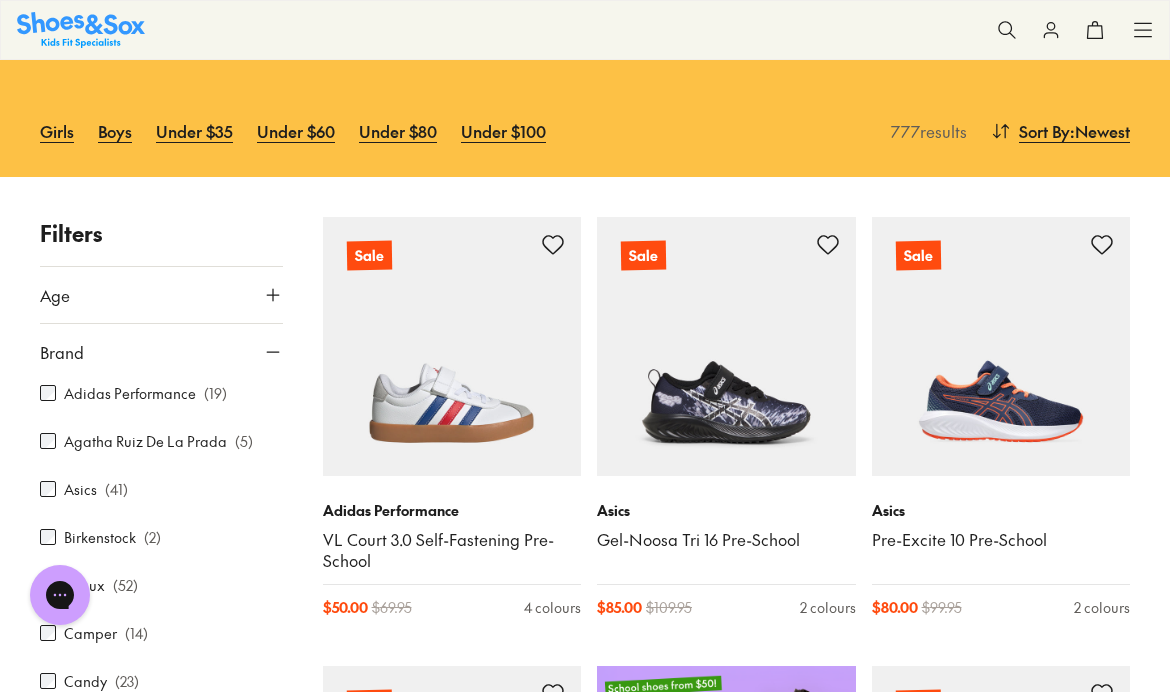 click on "Bobux ( 52 )" at bounding box center [161, 585] 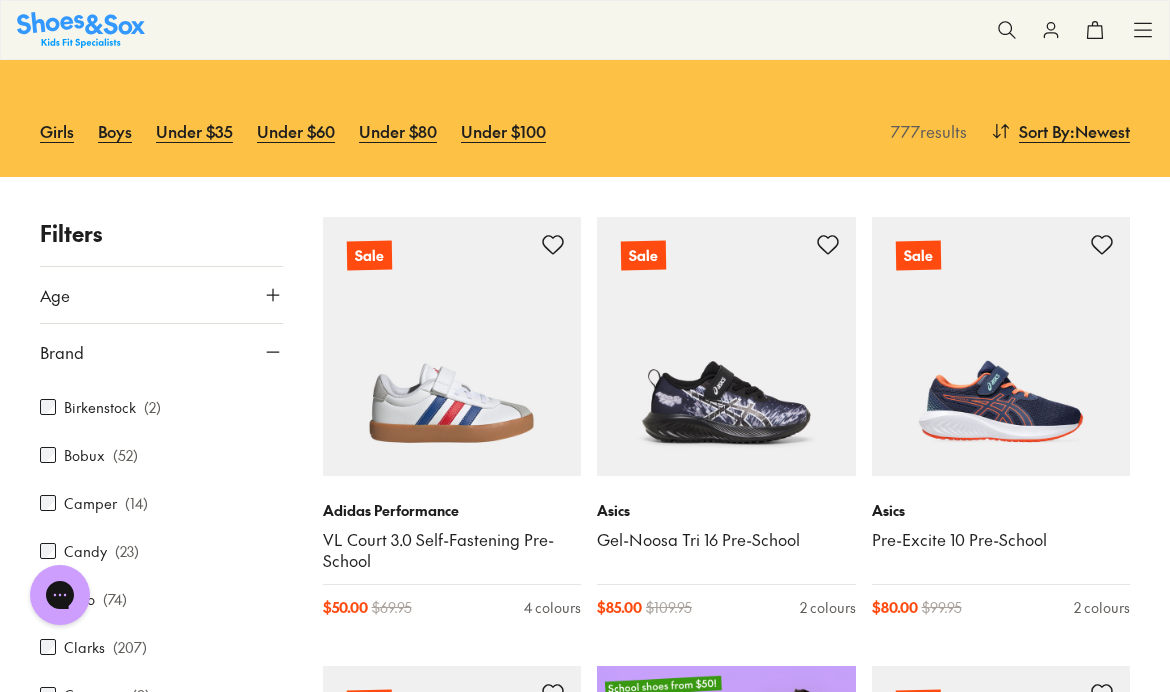 scroll, scrollTop: 187, scrollLeft: 0, axis: vertical 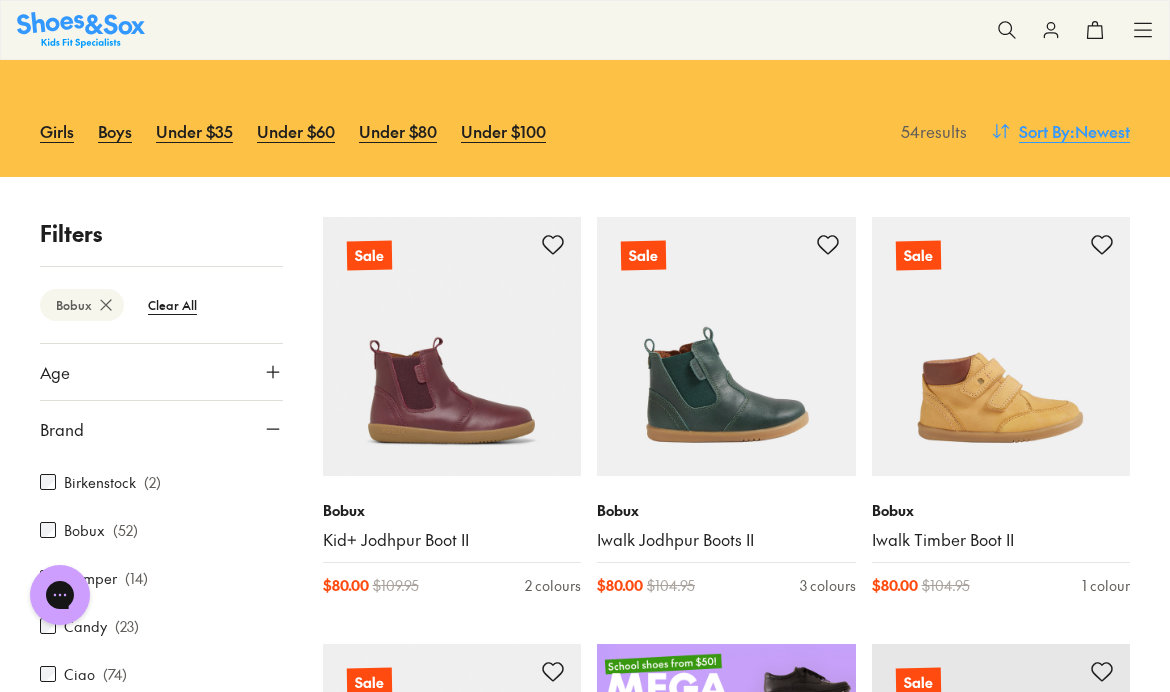 click on ":  Newest" at bounding box center [1100, 131] 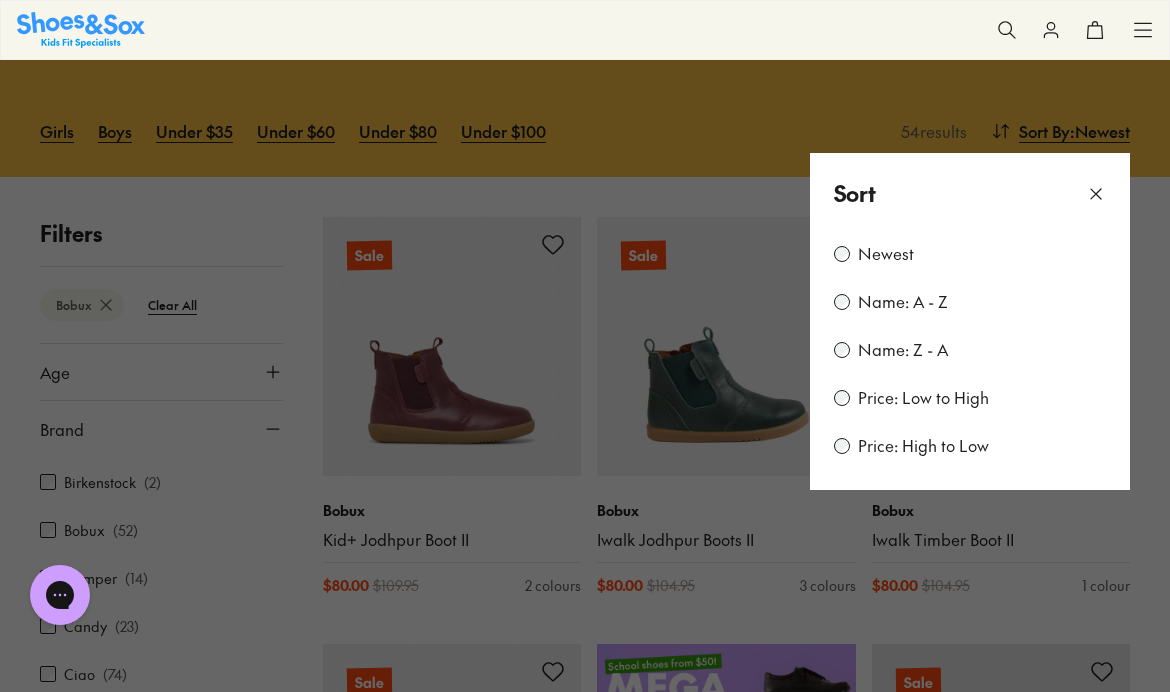 click on "Price: Low to High" at bounding box center (923, 398) 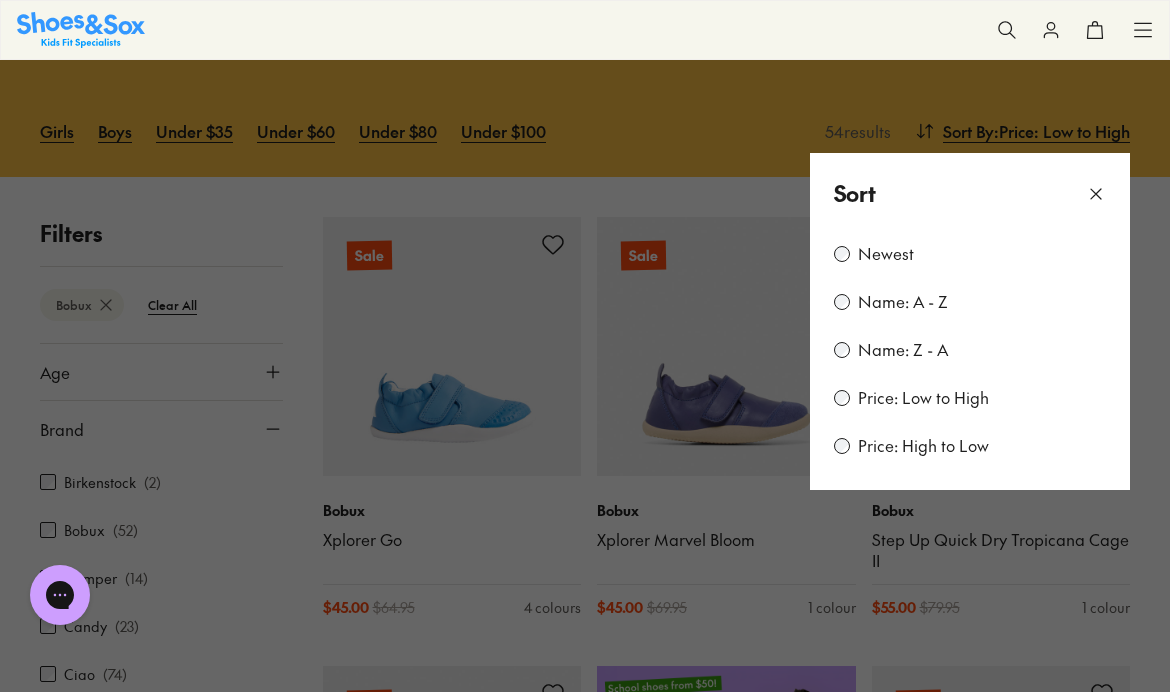 click at bounding box center [585, 346] 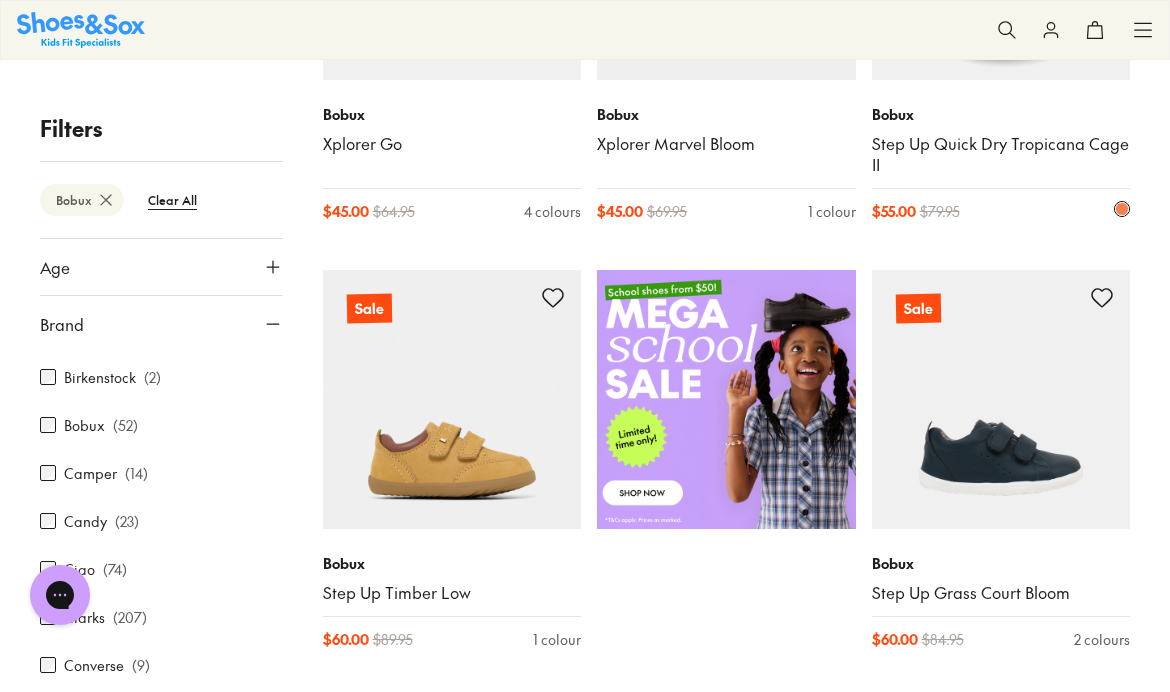 scroll, scrollTop: 585, scrollLeft: 0, axis: vertical 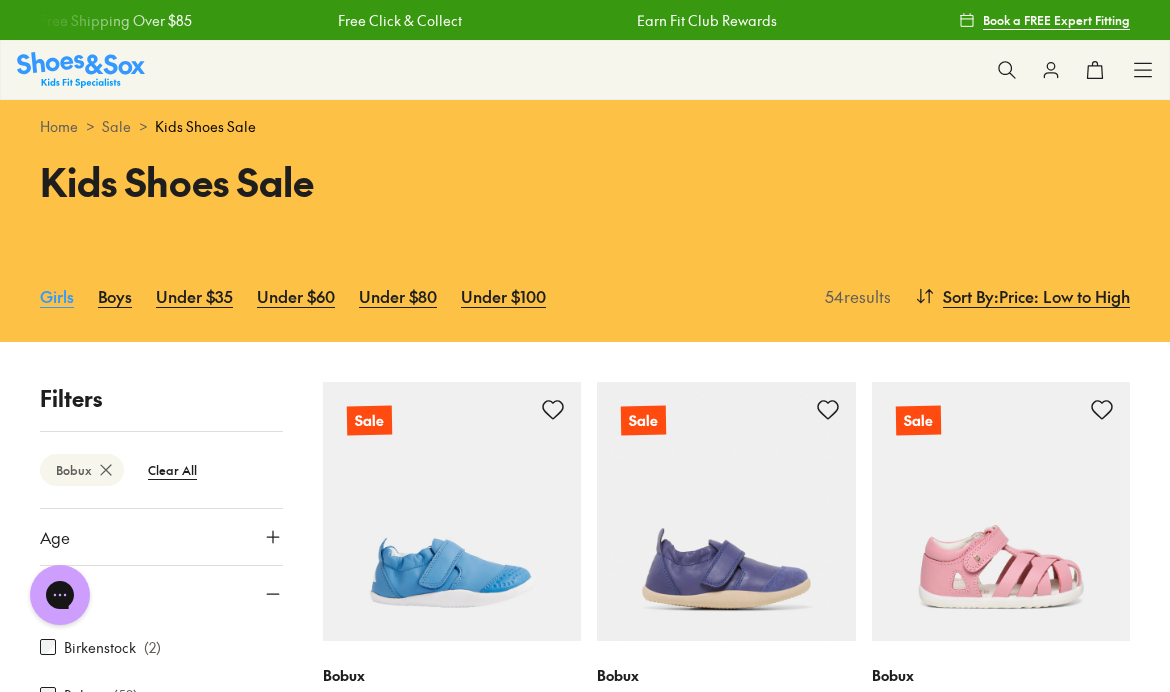 click on "Girls" at bounding box center [57, 296] 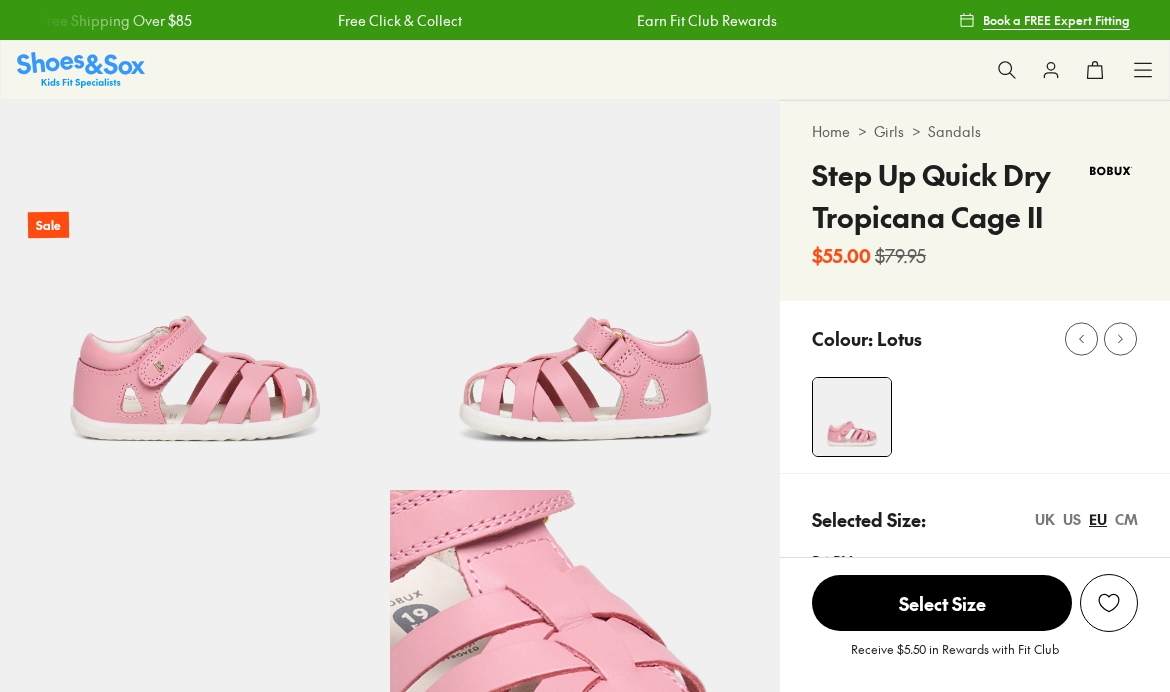select on "*" 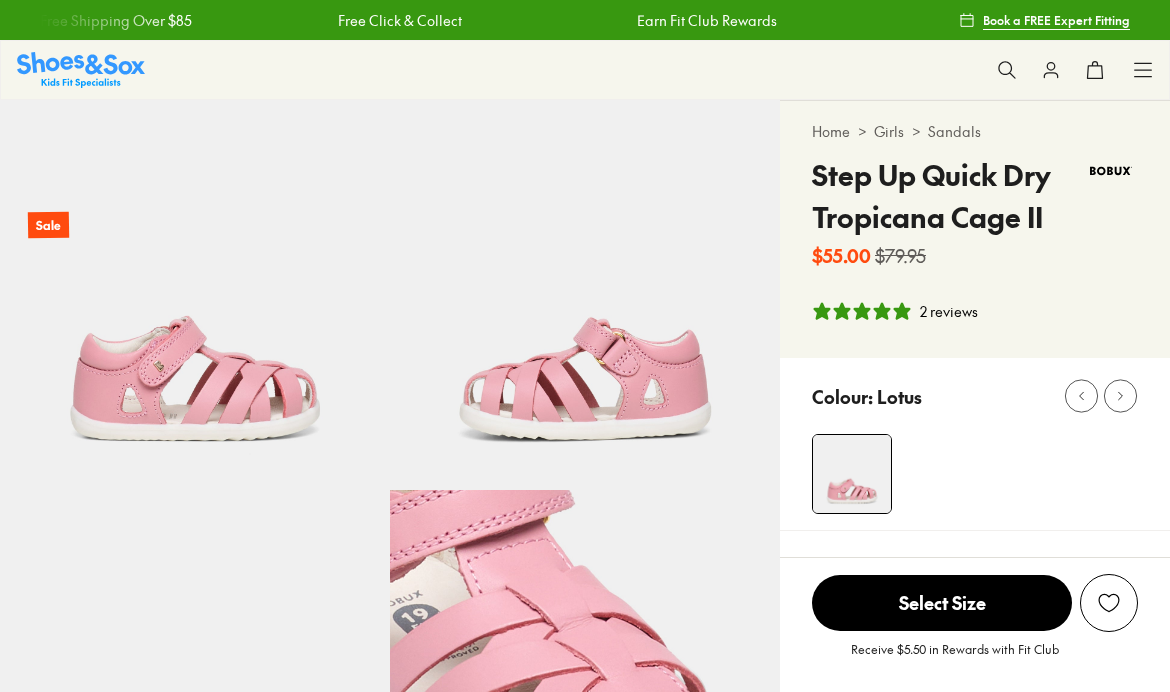 scroll, scrollTop: 0, scrollLeft: 0, axis: both 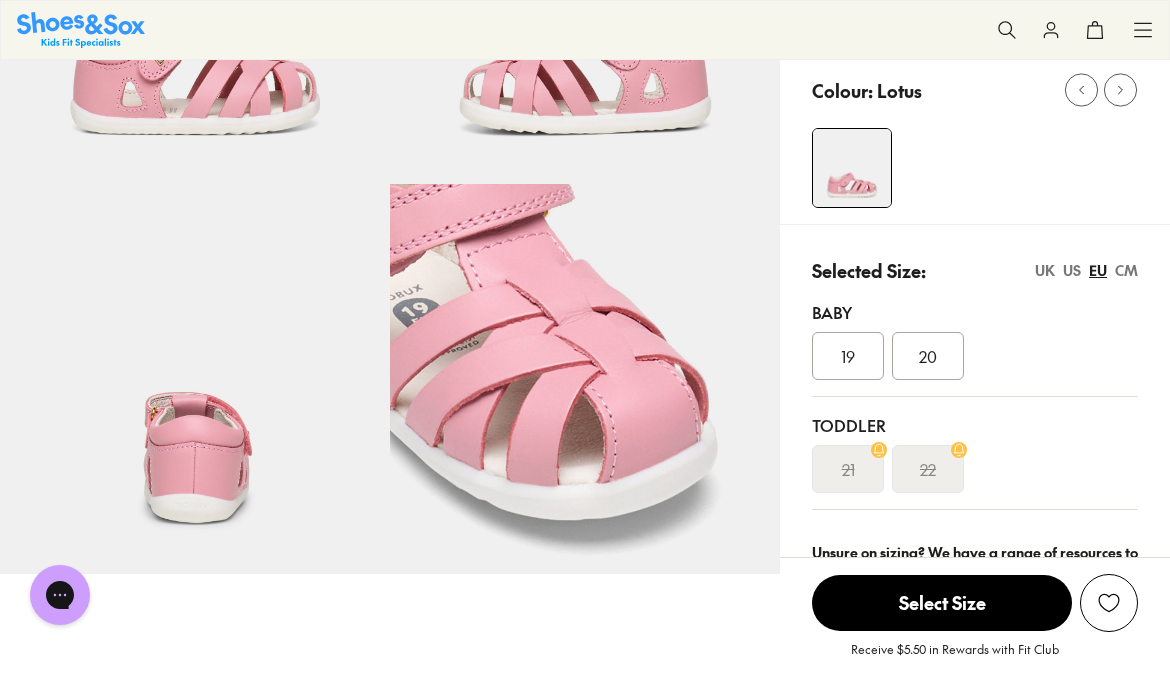click on "19" at bounding box center (848, 356) 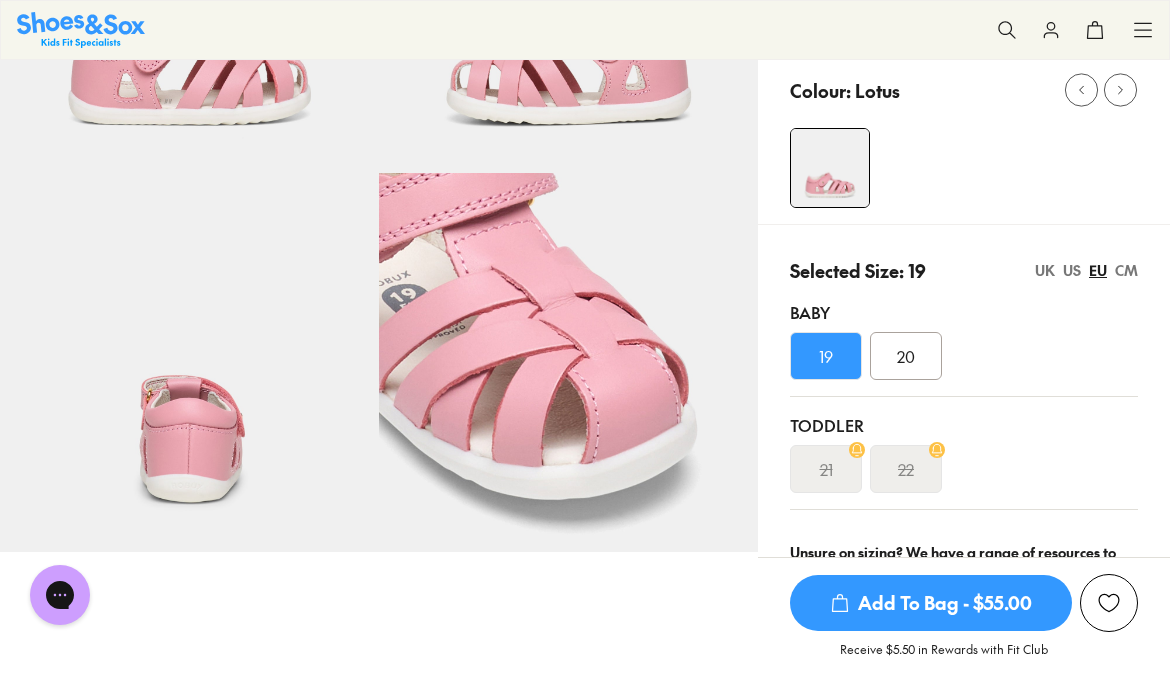 click on "Add To Bag - $55.00" at bounding box center (931, 603) 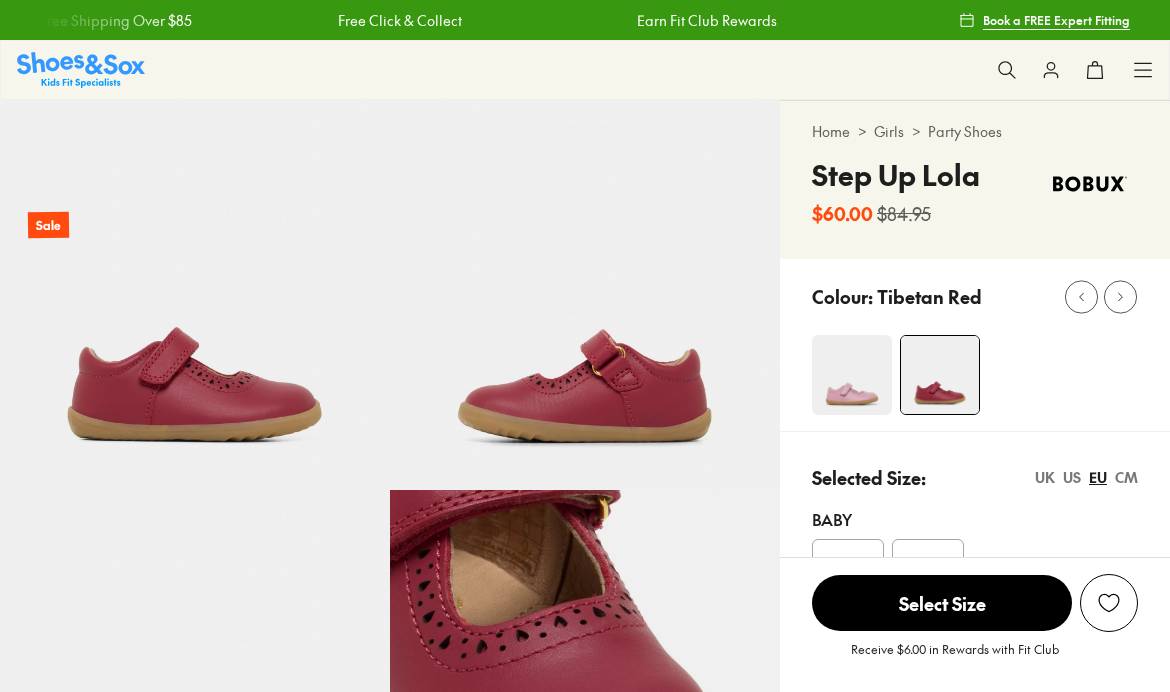 select on "*" 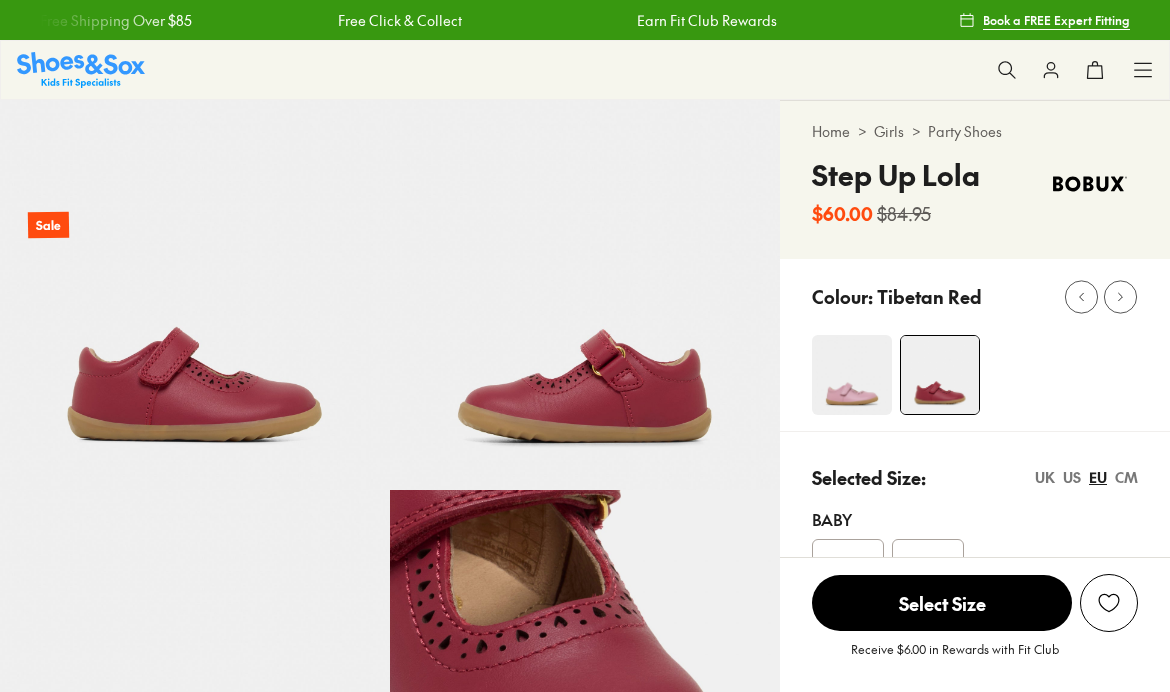 scroll, scrollTop: 0, scrollLeft: 0, axis: both 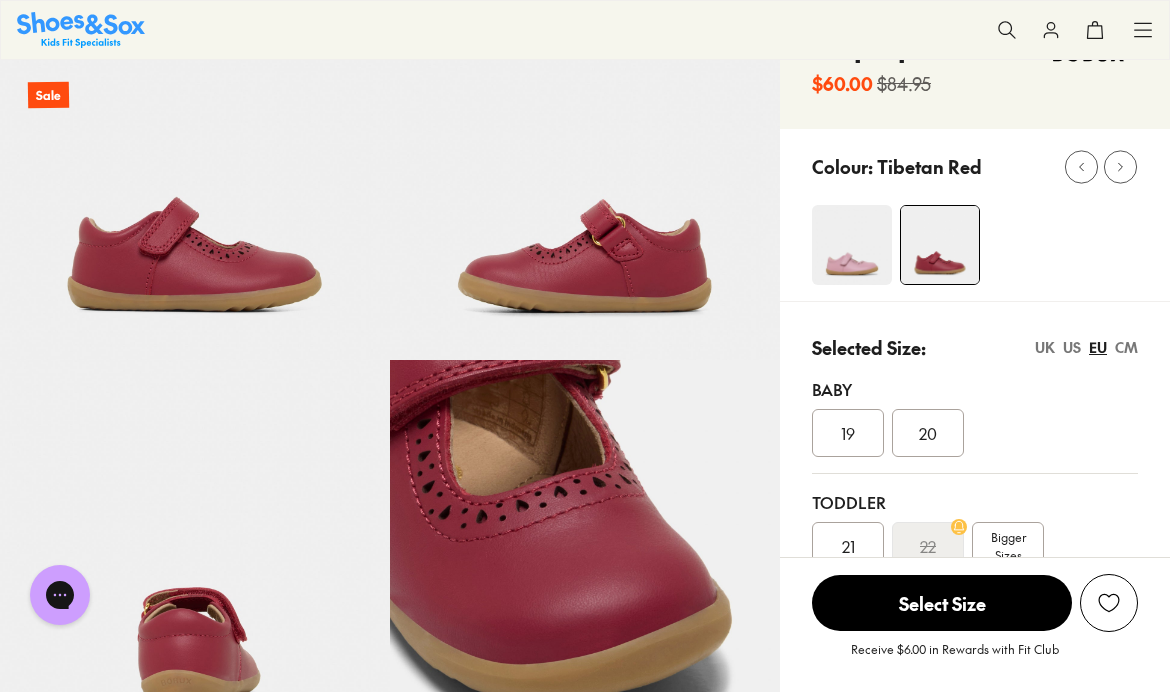 click on "20" at bounding box center (928, 433) 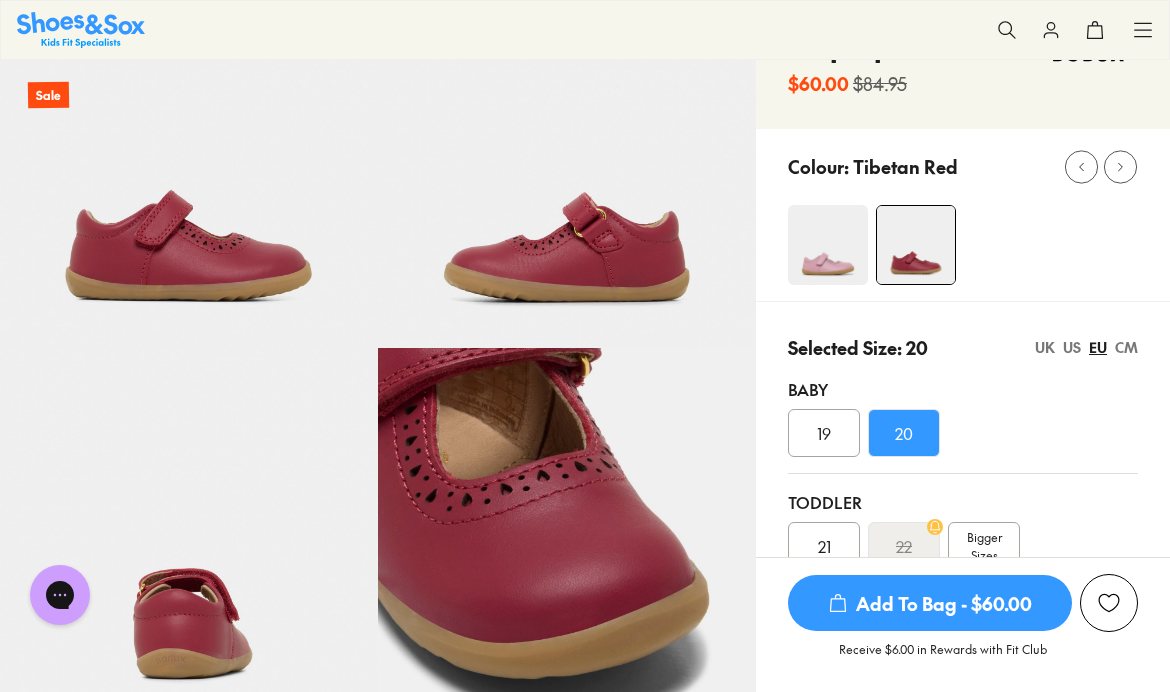 click on "Add To Bag - $60.00" at bounding box center (930, 603) 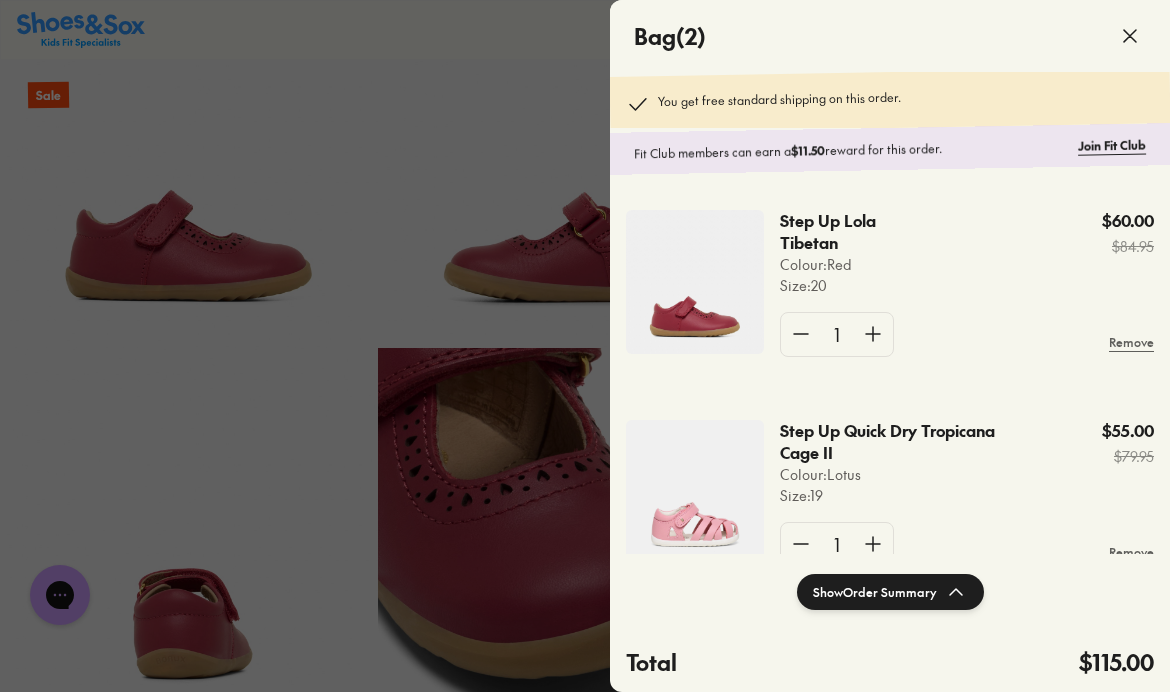 type 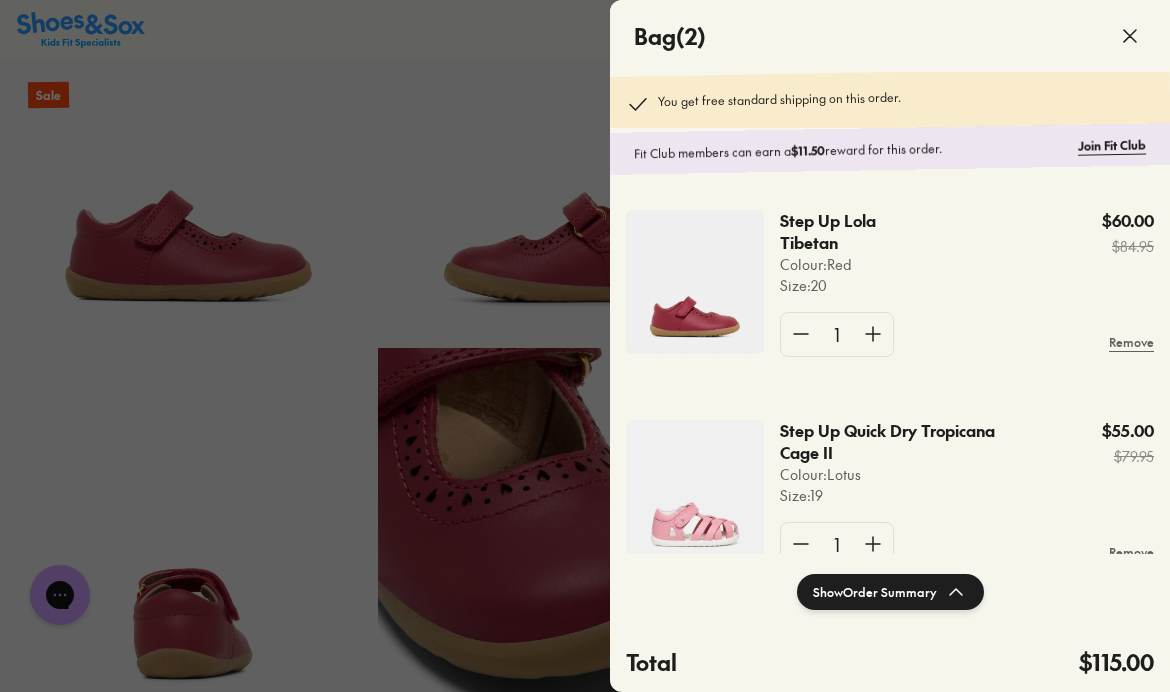 click on "Step Up Quick Dry Tropicana Cage II Colour:  Lotus Size :  19 $55.00 $79.95 1 Remove" 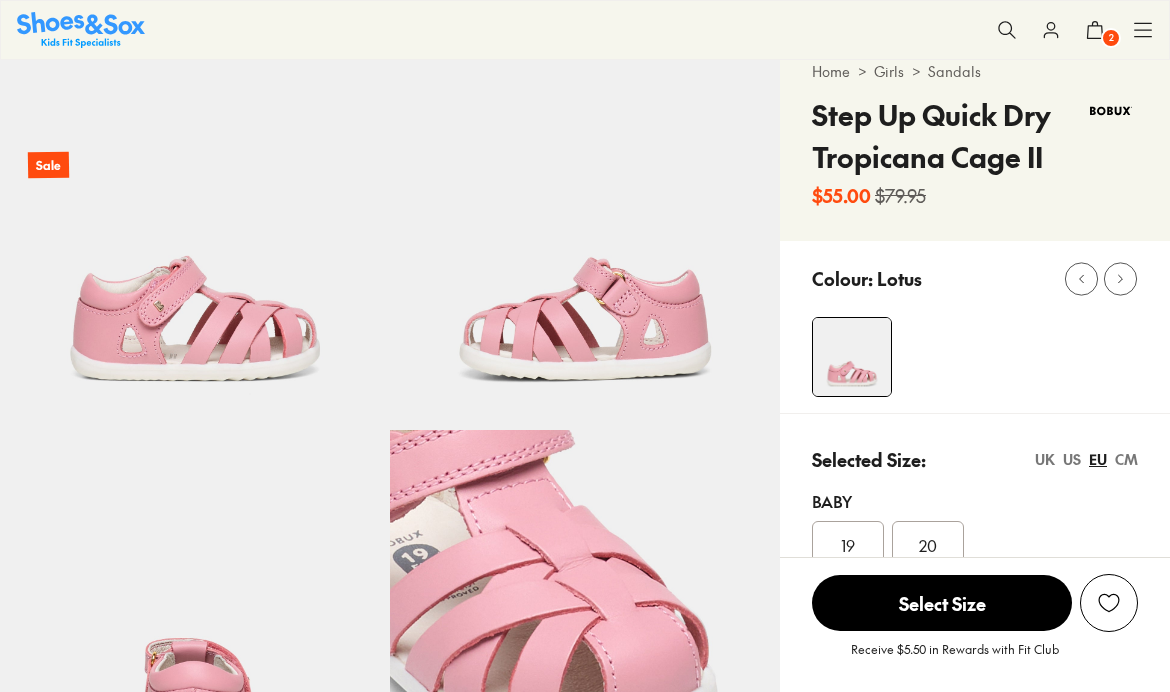 scroll, scrollTop: 268, scrollLeft: 0, axis: vertical 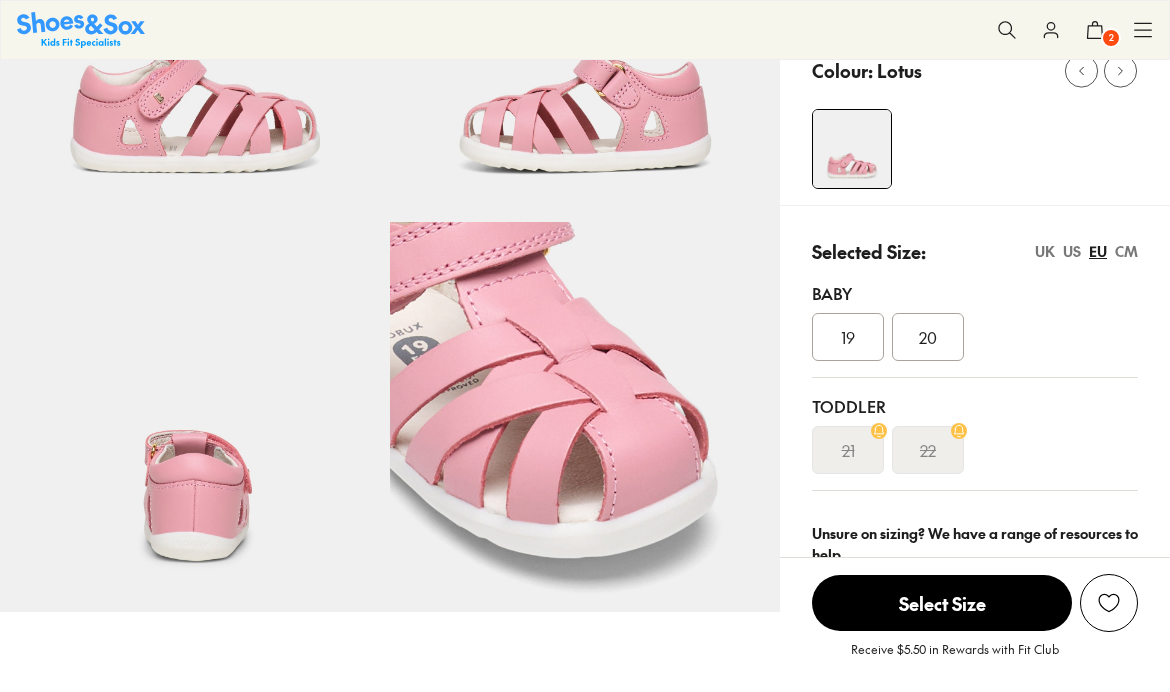 click on "Baby" at bounding box center (975, 293) 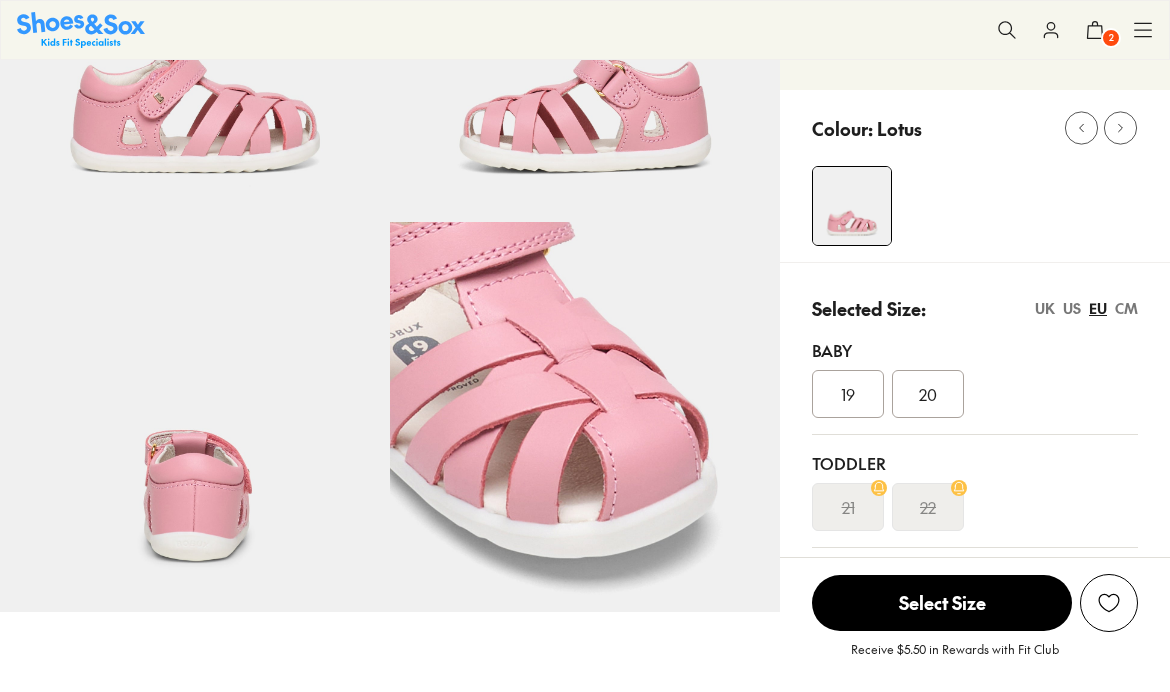 scroll, scrollTop: 0, scrollLeft: 0, axis: both 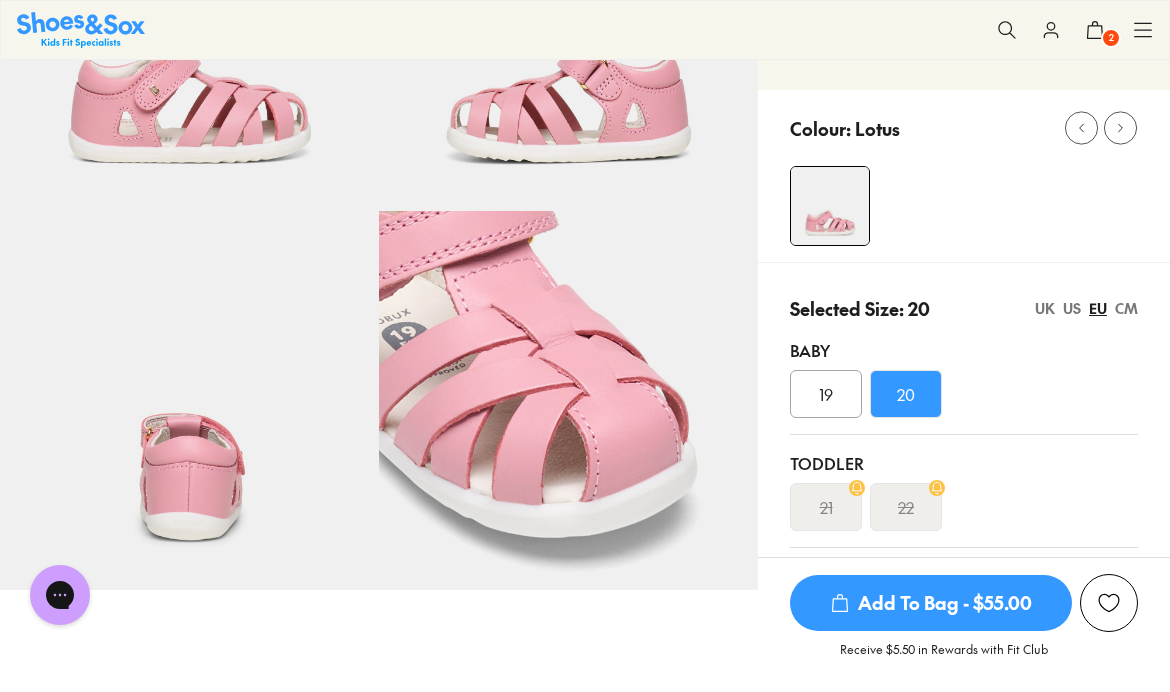 click on "Add To Bag - $55.00" at bounding box center (931, 603) 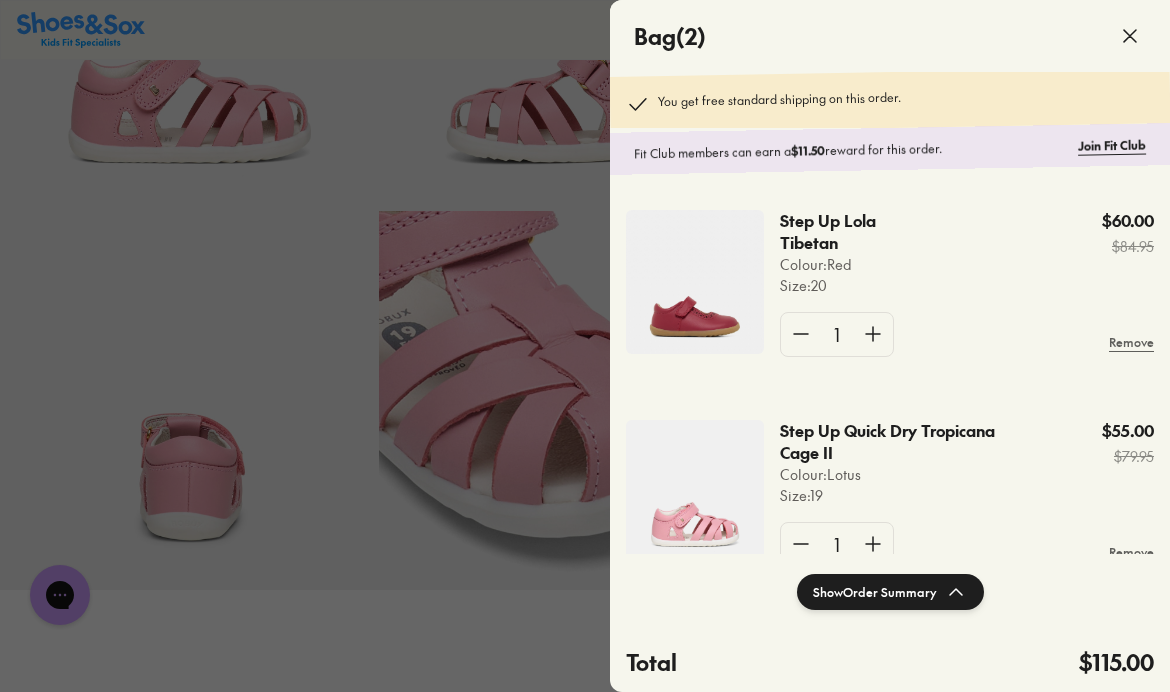 scroll, scrollTop: 59, scrollLeft: 0, axis: vertical 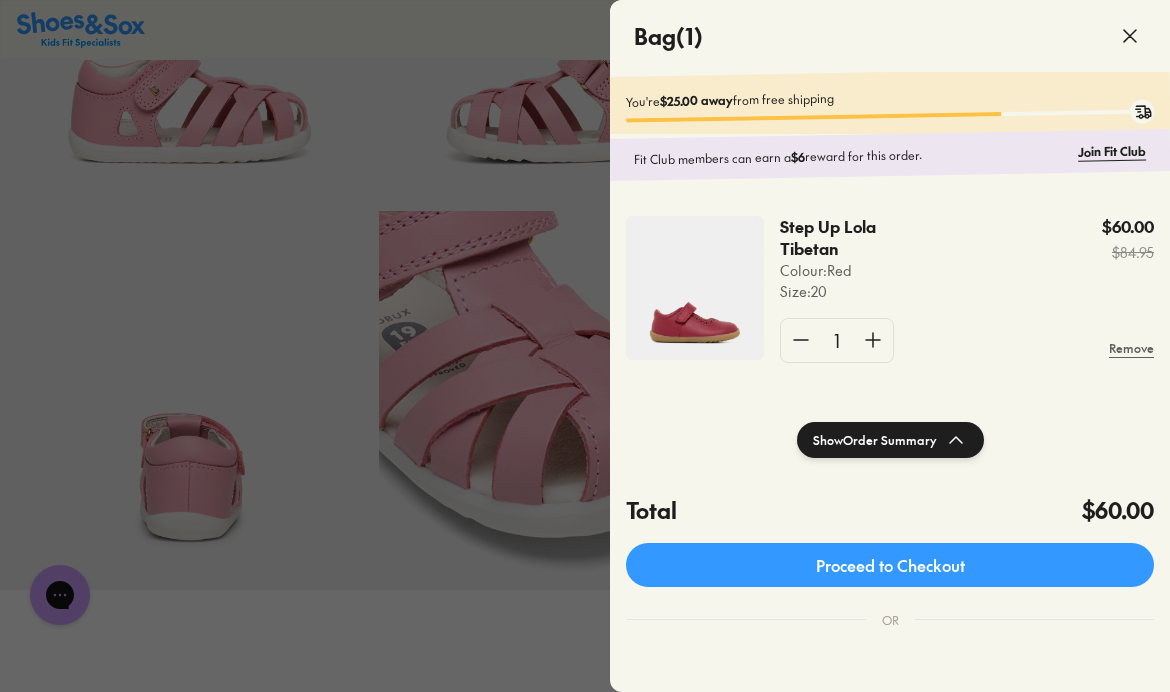 click on "Show  Order Summary" 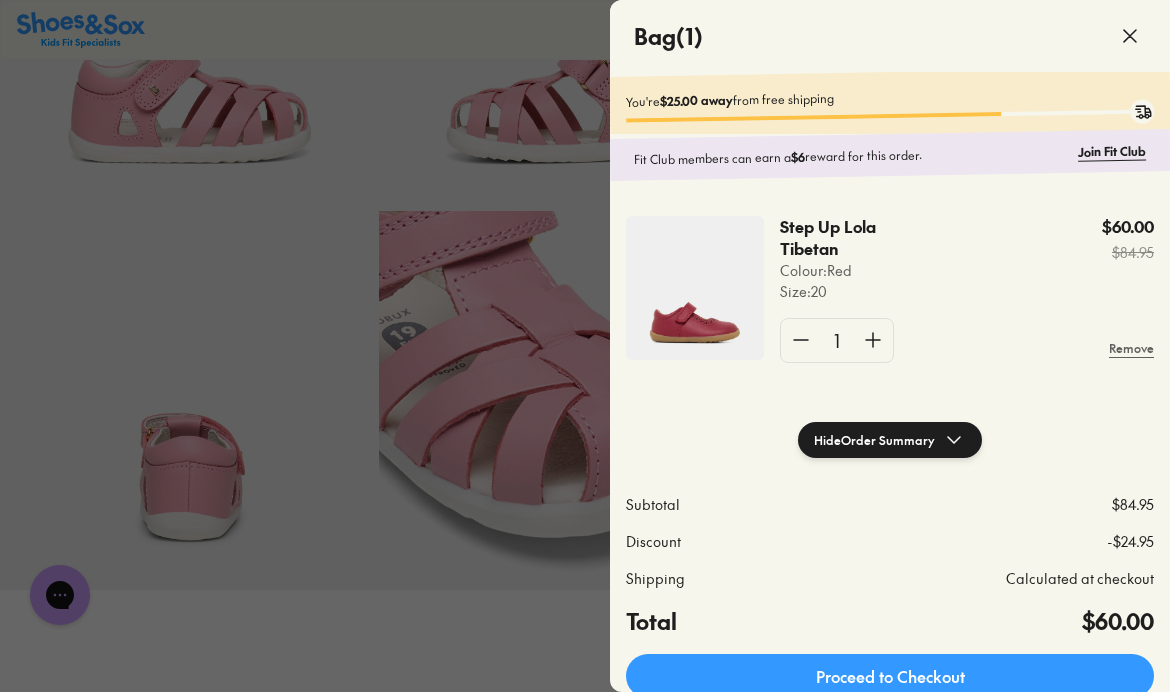 scroll, scrollTop: 0, scrollLeft: 0, axis: both 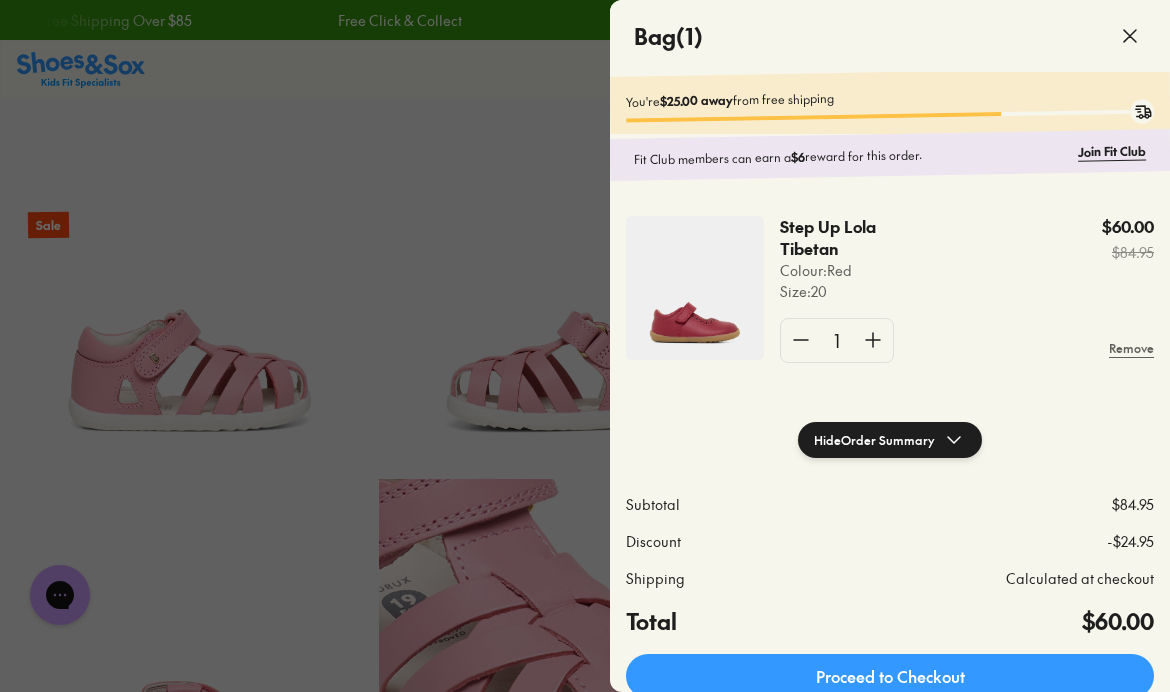 click 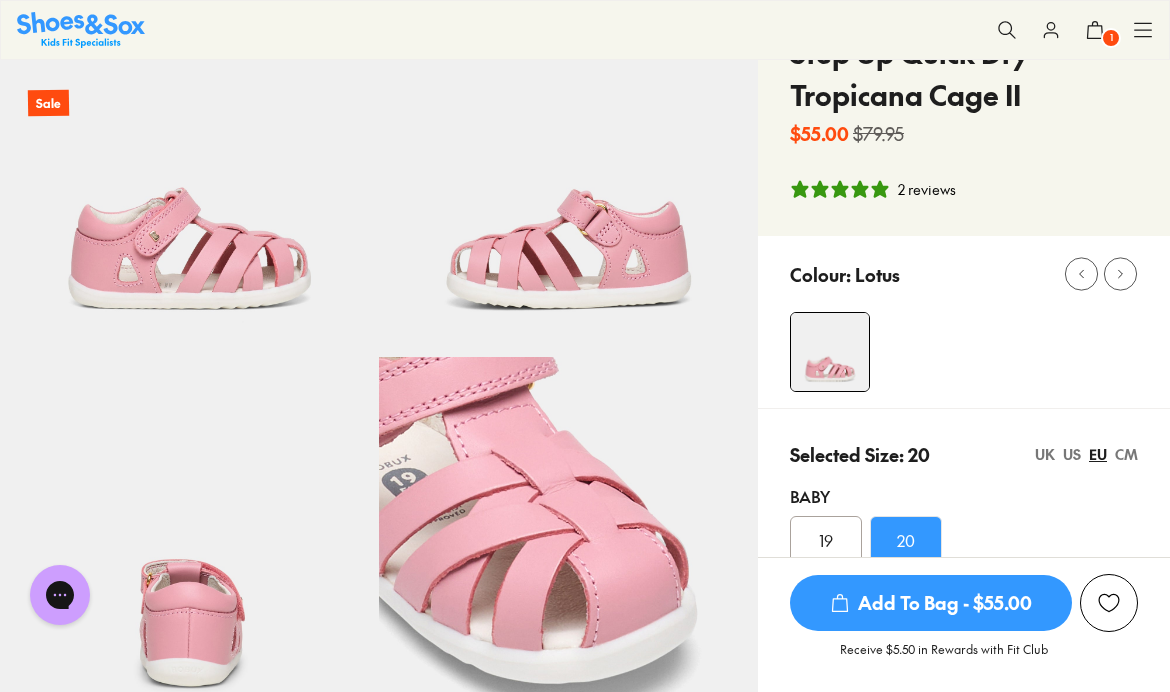 scroll, scrollTop: 124, scrollLeft: 0, axis: vertical 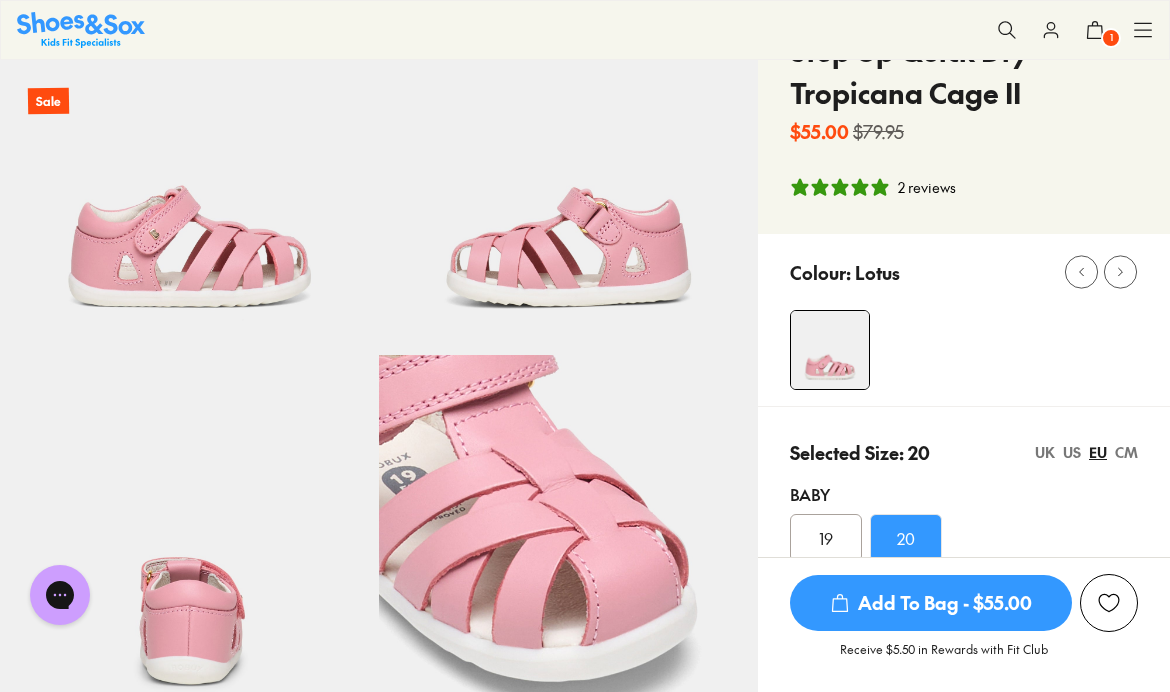 click on "Add To Bag - $55.00" at bounding box center [931, 603] 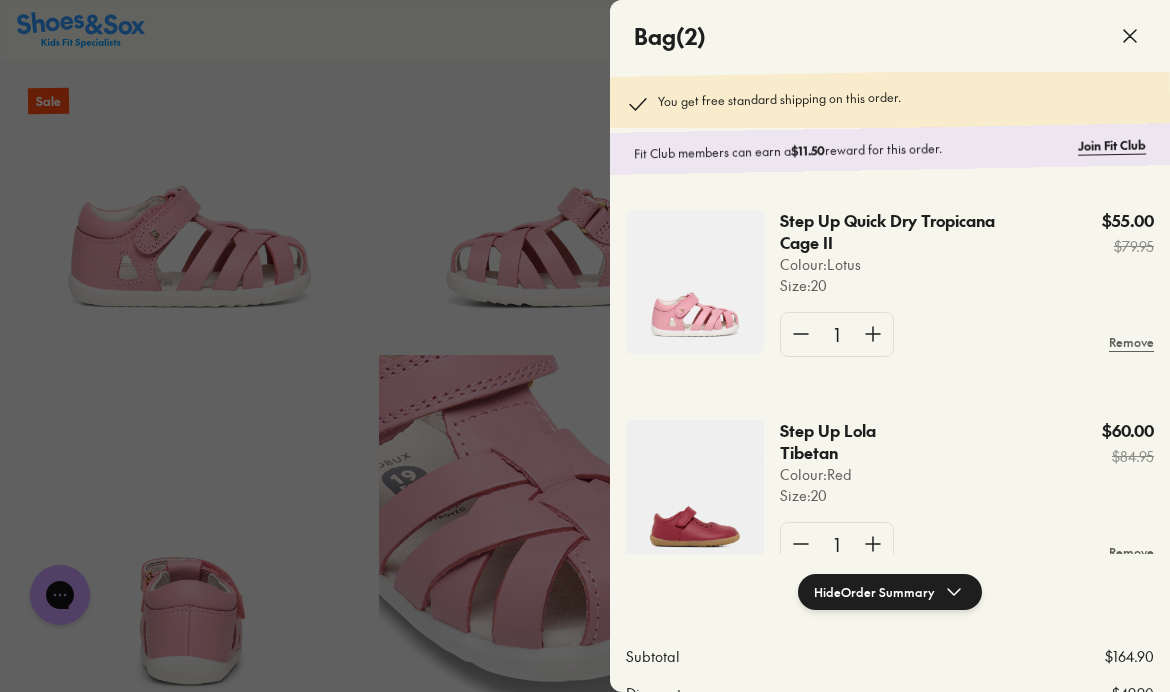 click 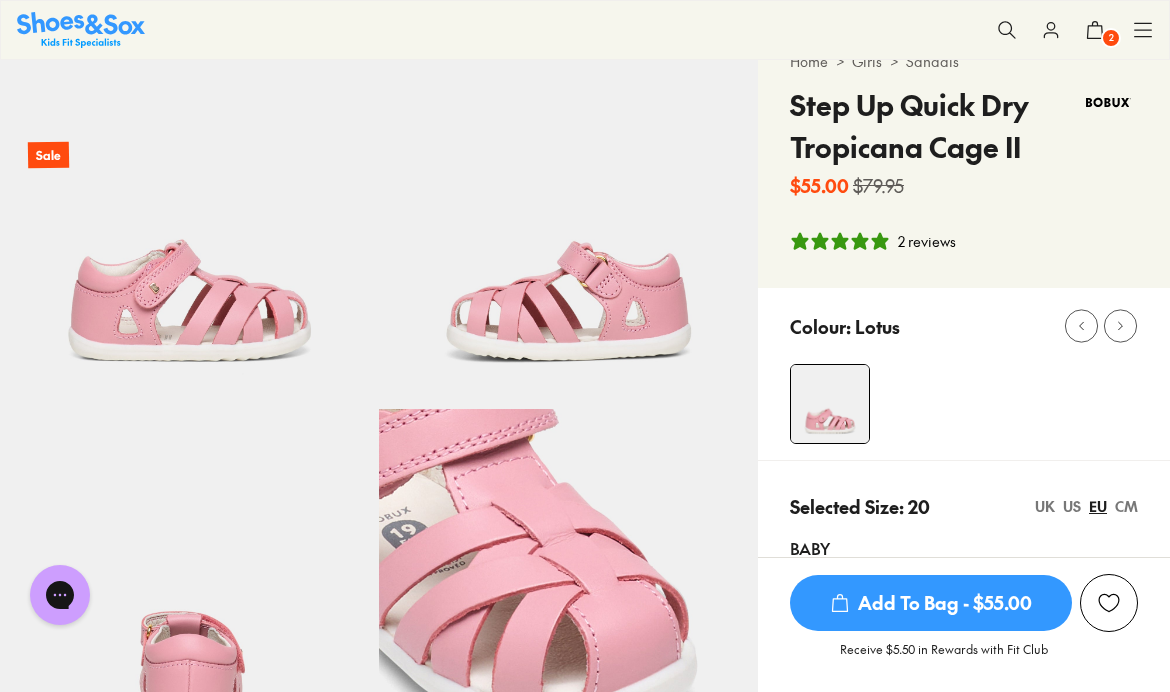 scroll, scrollTop: 0, scrollLeft: 0, axis: both 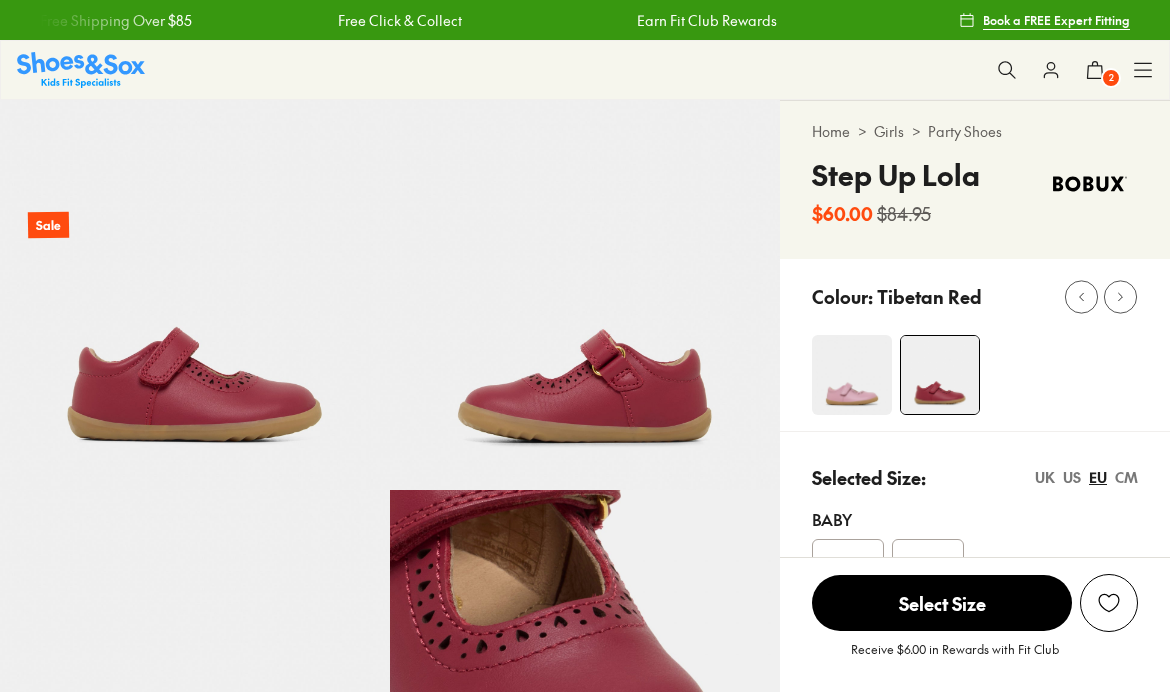 select on "*" 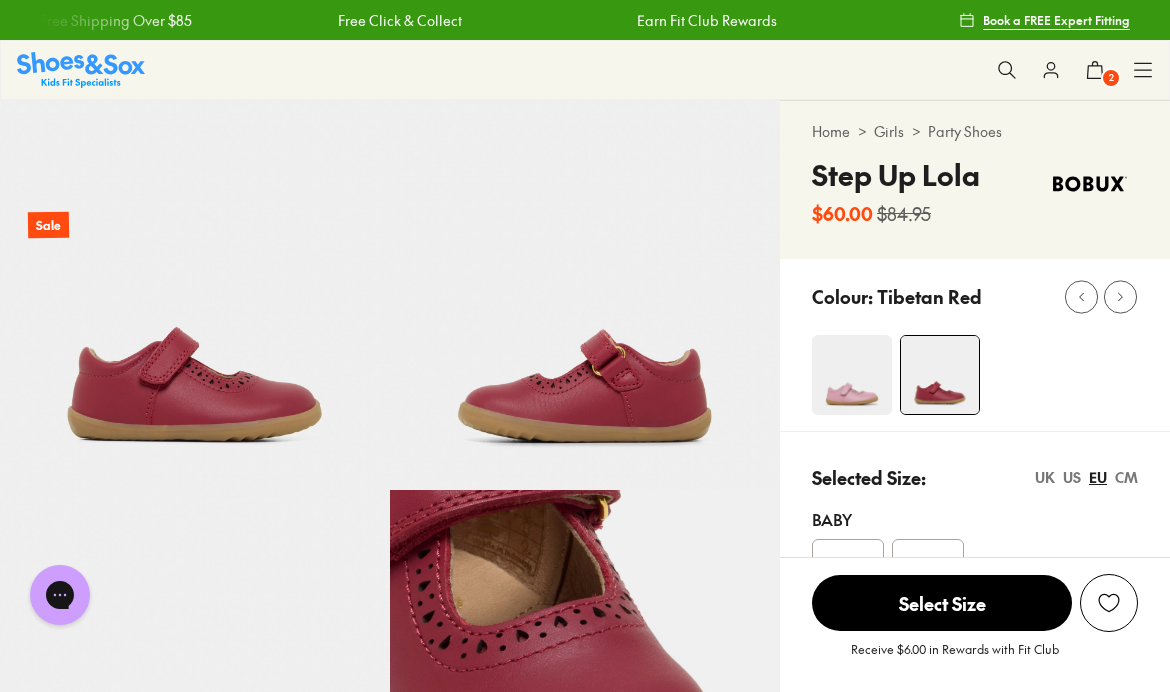 scroll, scrollTop: 0, scrollLeft: 0, axis: both 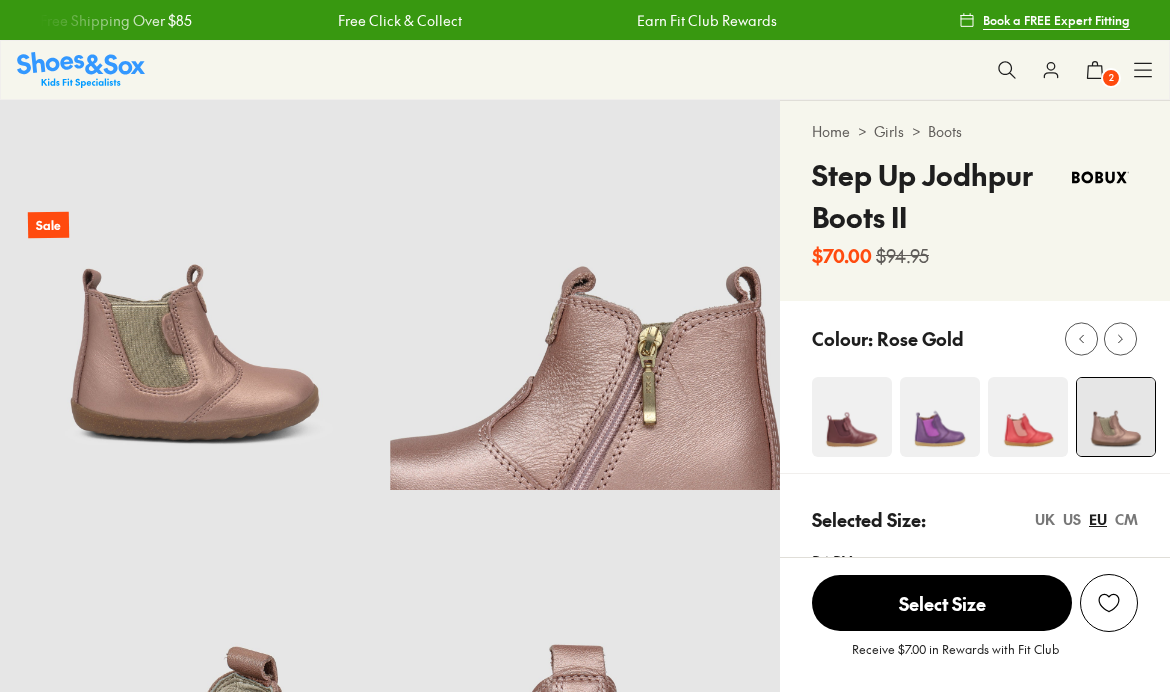 select on "*" 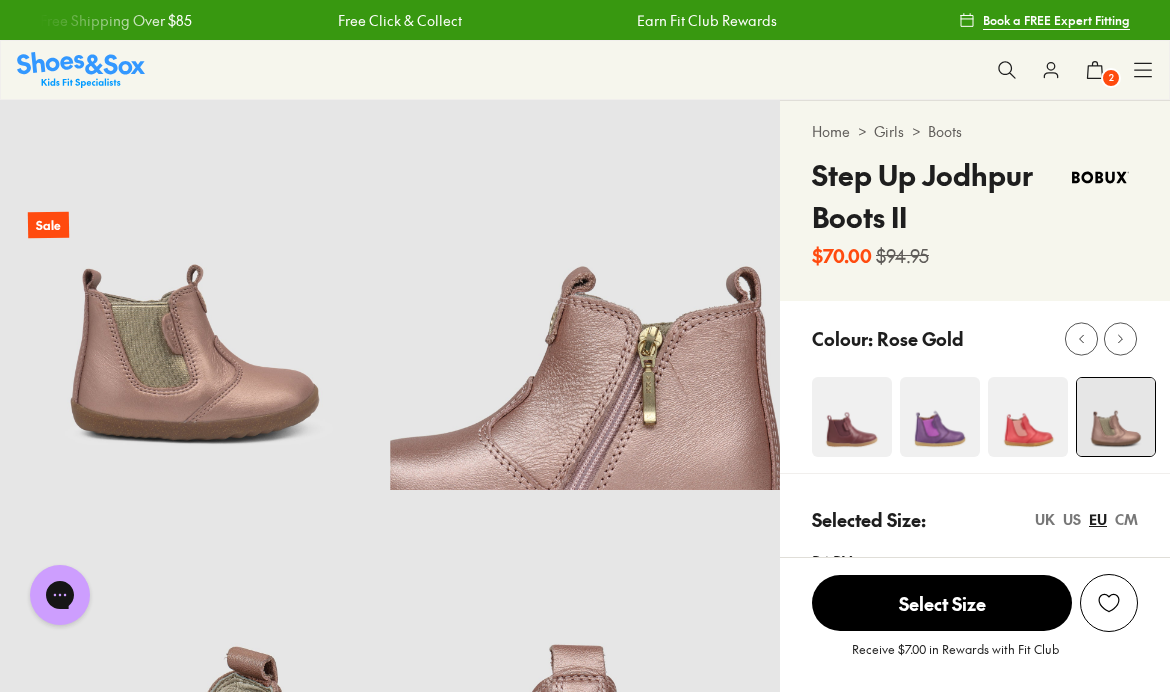 scroll, scrollTop: 0, scrollLeft: 0, axis: both 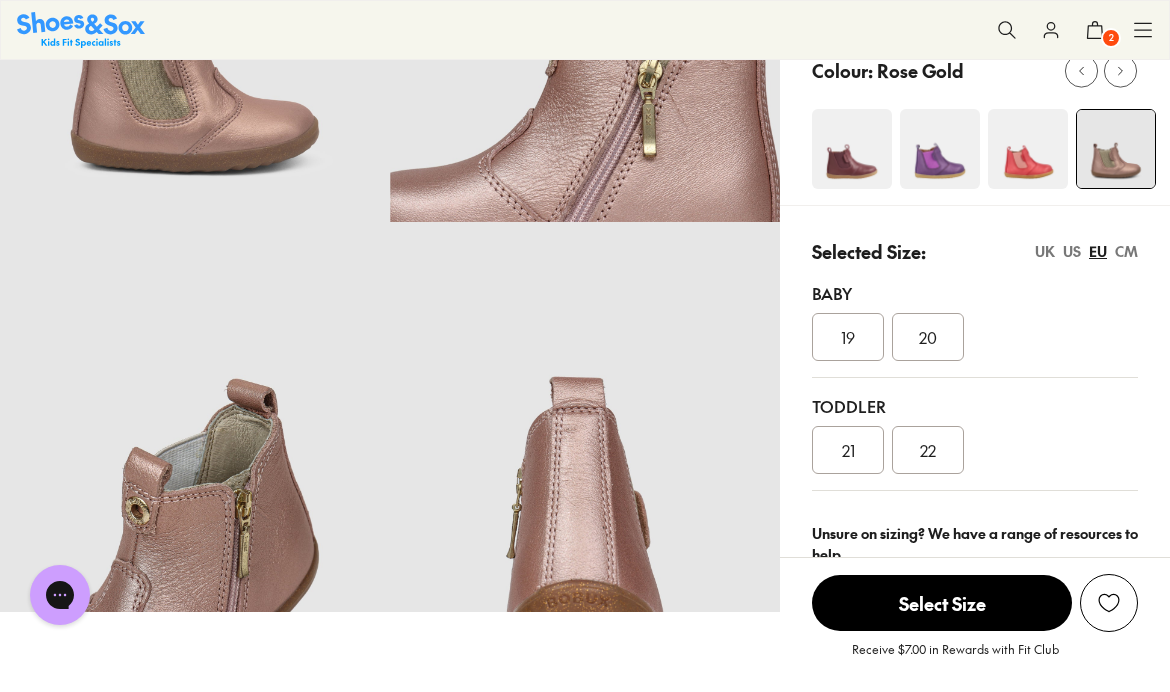 click on "21" at bounding box center (848, 450) 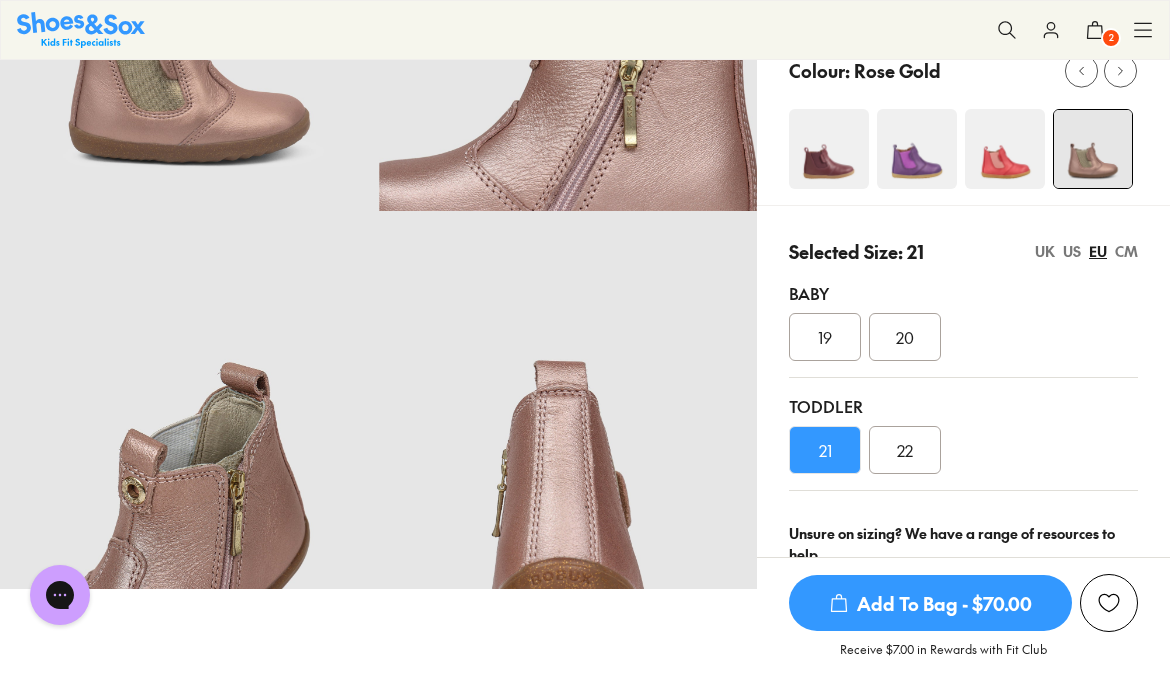 click on "Add To Bag - $70.00" at bounding box center (930, 603) 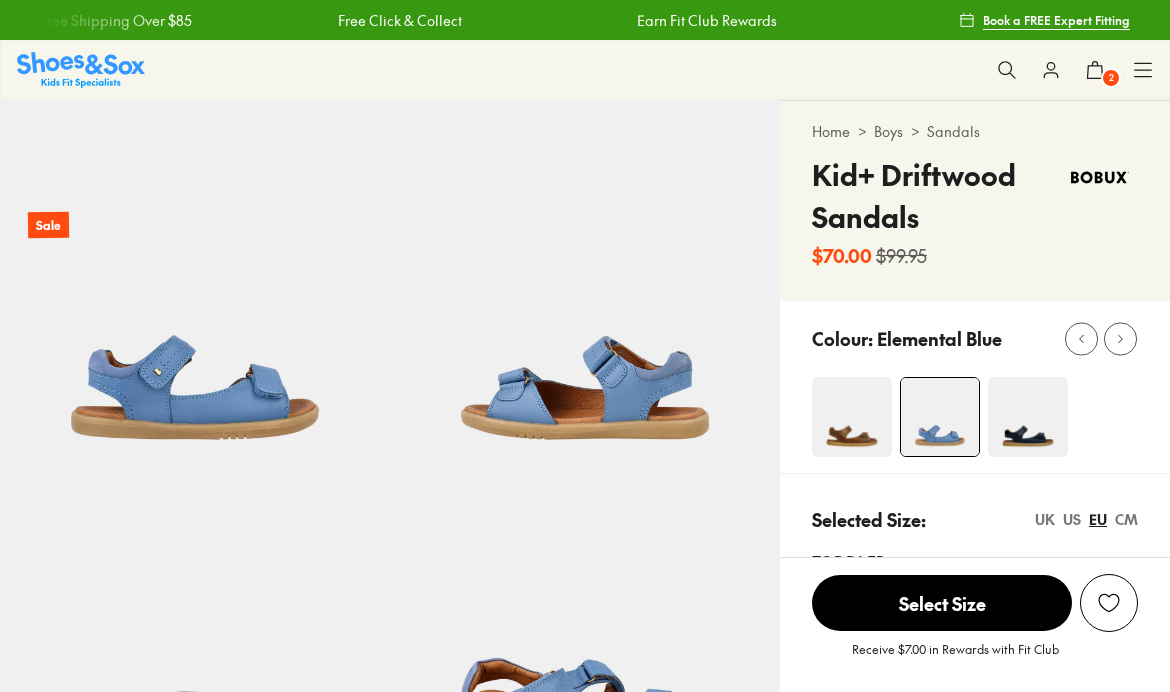 select on "*" 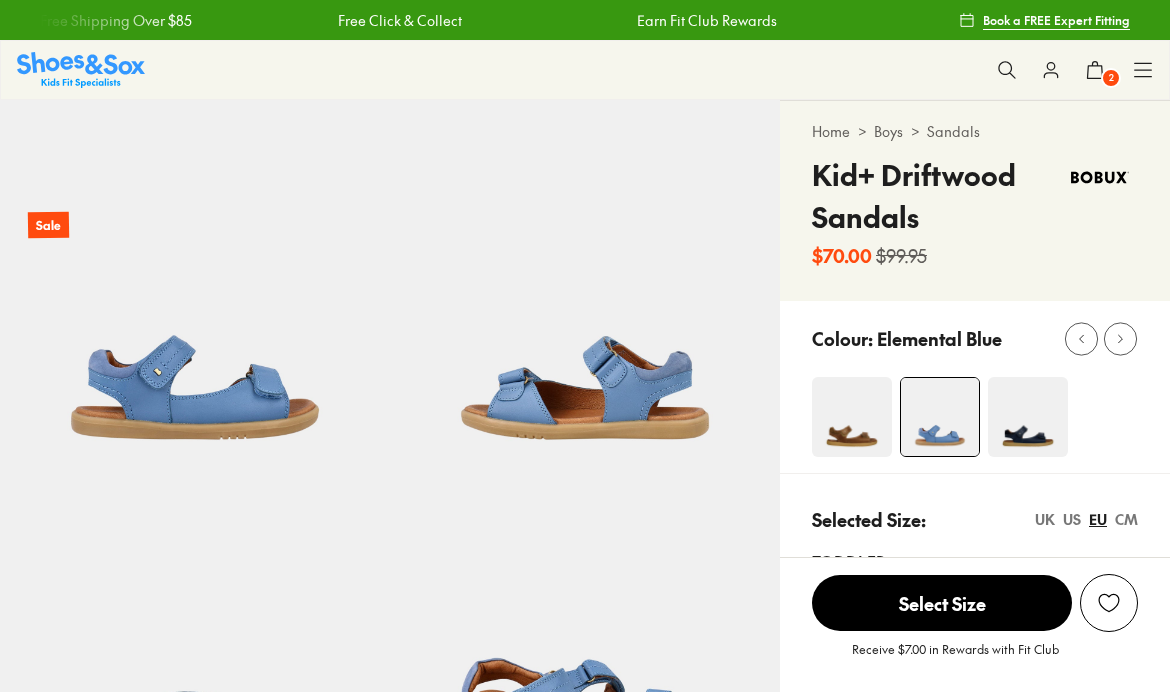 scroll, scrollTop: 0, scrollLeft: 0, axis: both 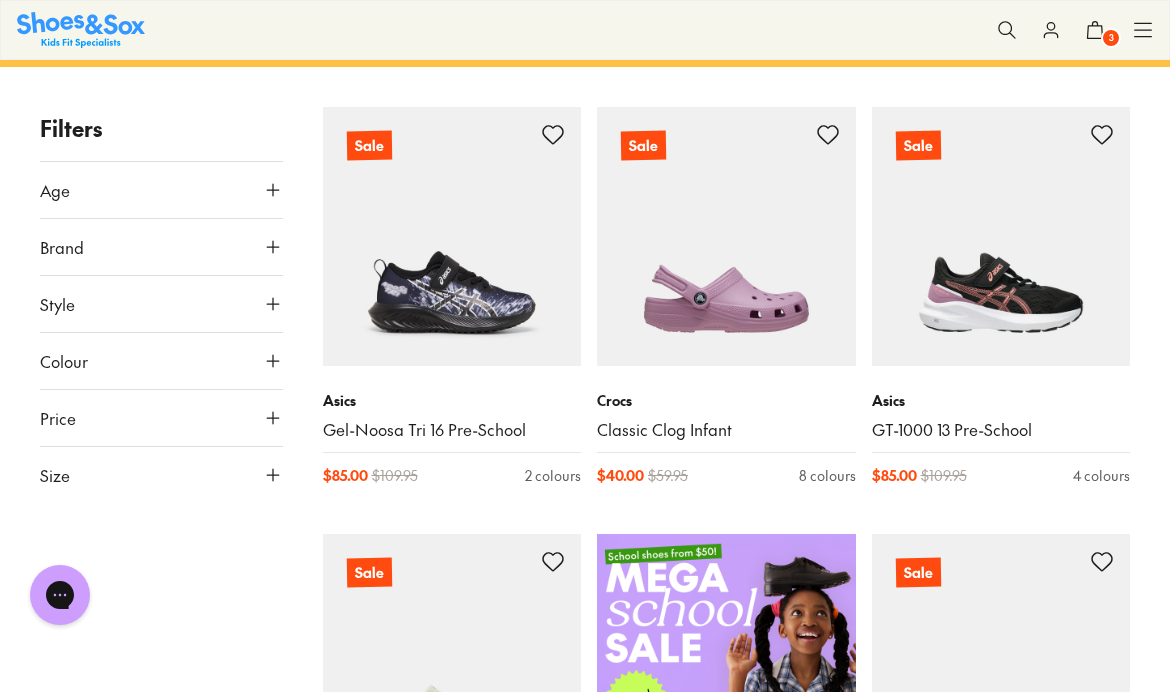 click on "Age" at bounding box center (161, 190) 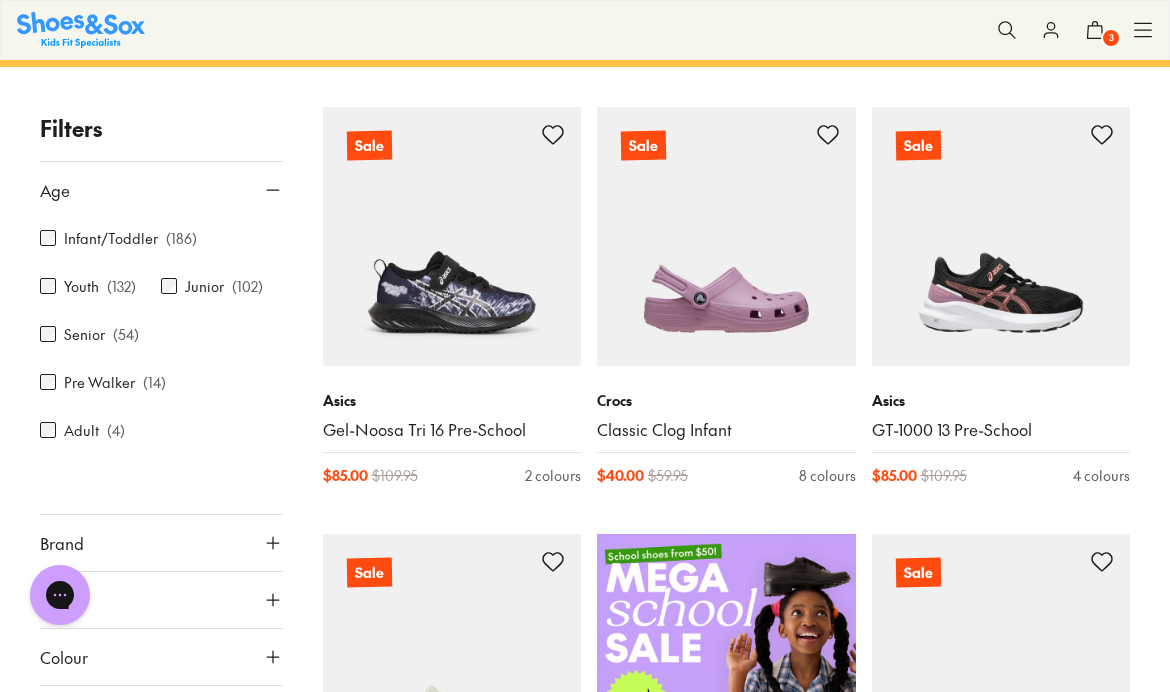 click on "Pre Walker" at bounding box center [99, 382] 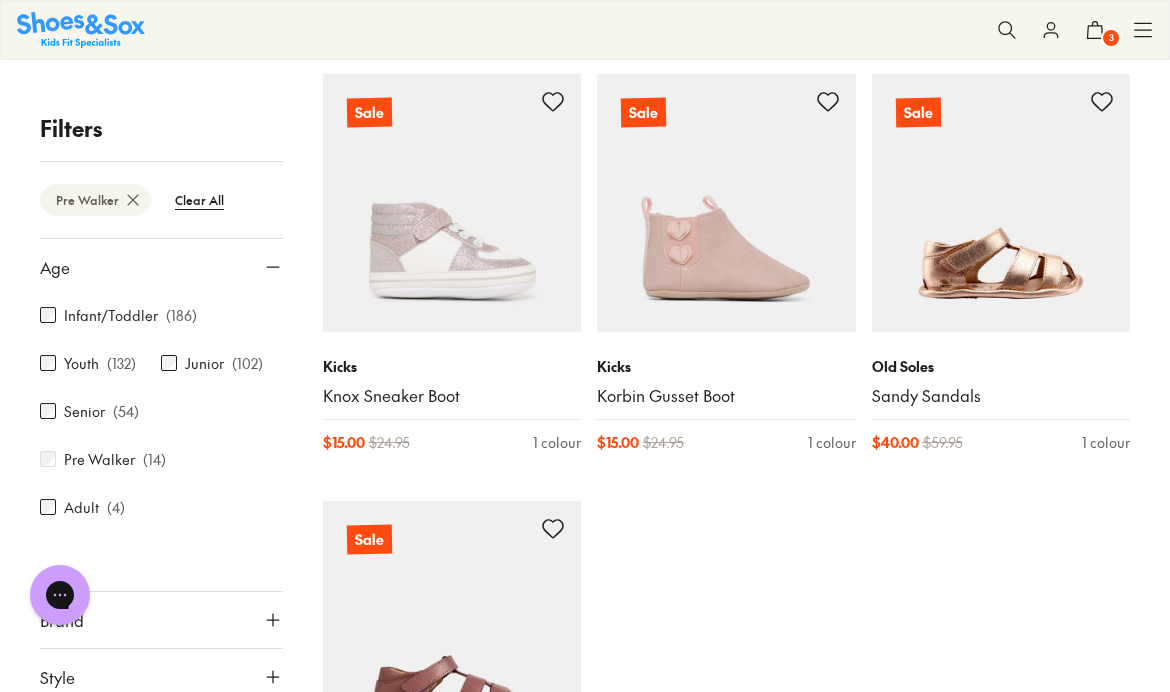 scroll, scrollTop: 2020, scrollLeft: 0, axis: vertical 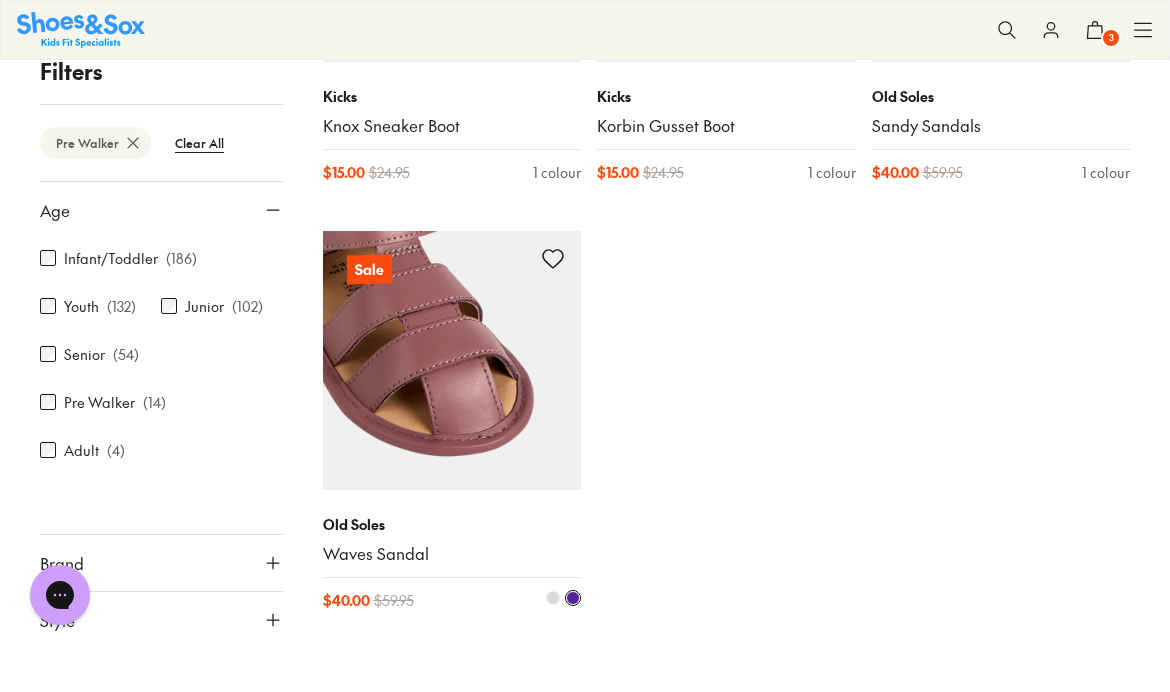 click at bounding box center [452, 360] 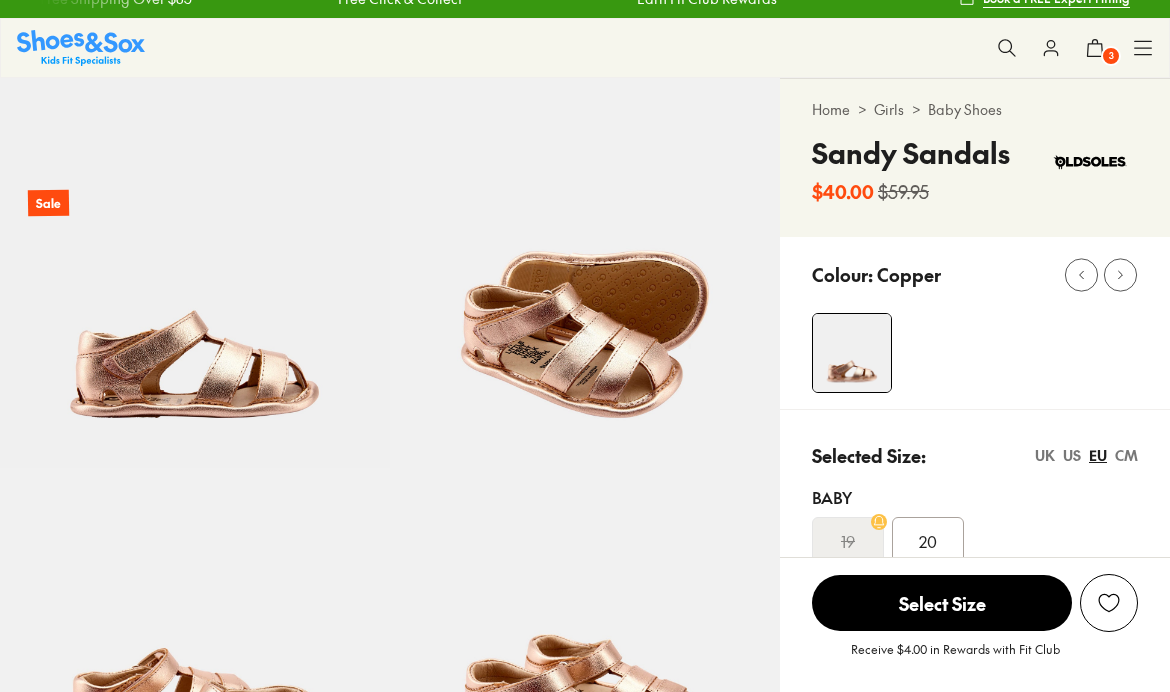 scroll, scrollTop: 161, scrollLeft: 0, axis: vertical 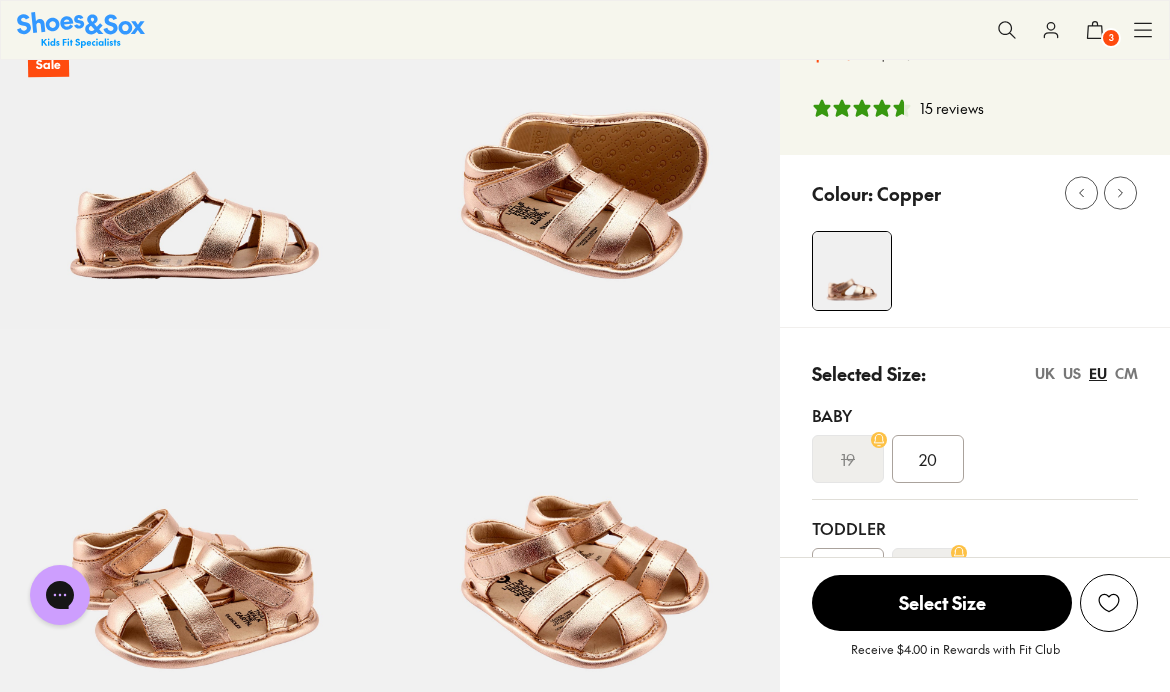 select on "*" 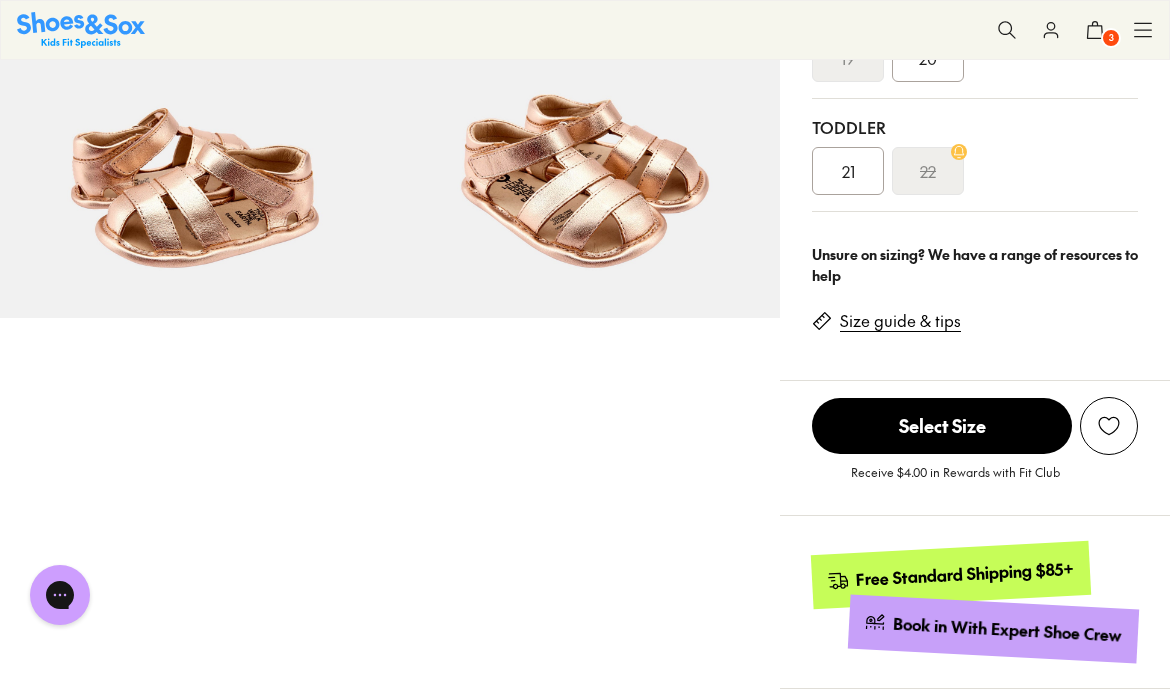 scroll, scrollTop: 785, scrollLeft: 0, axis: vertical 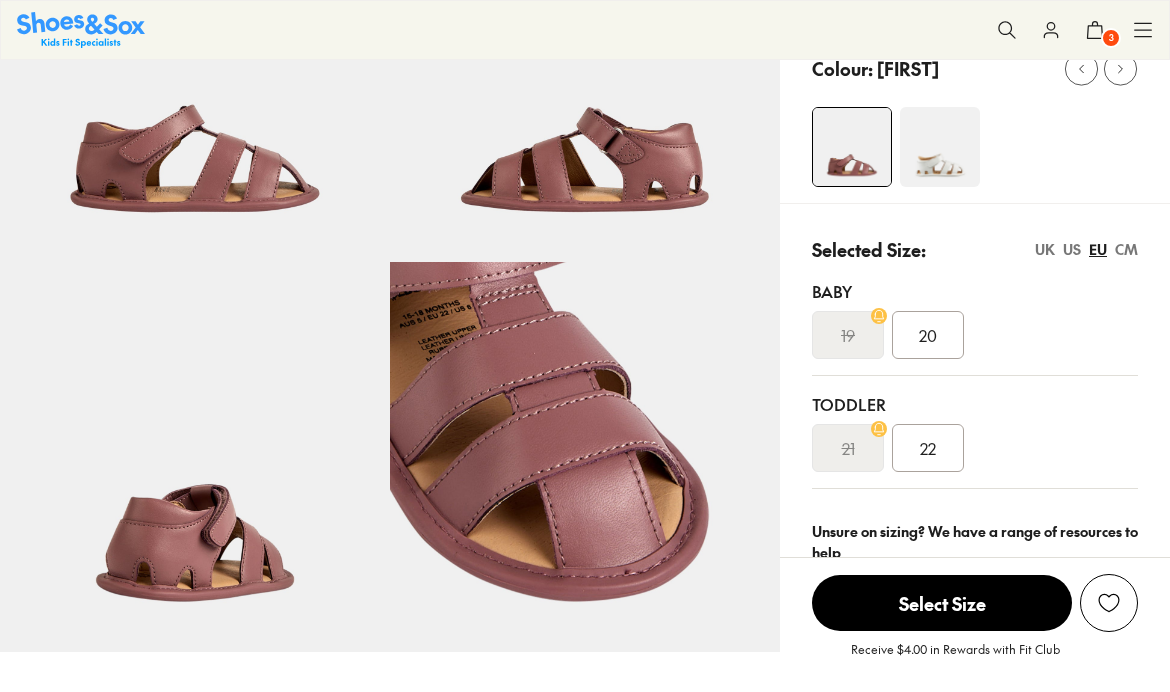 select on "*" 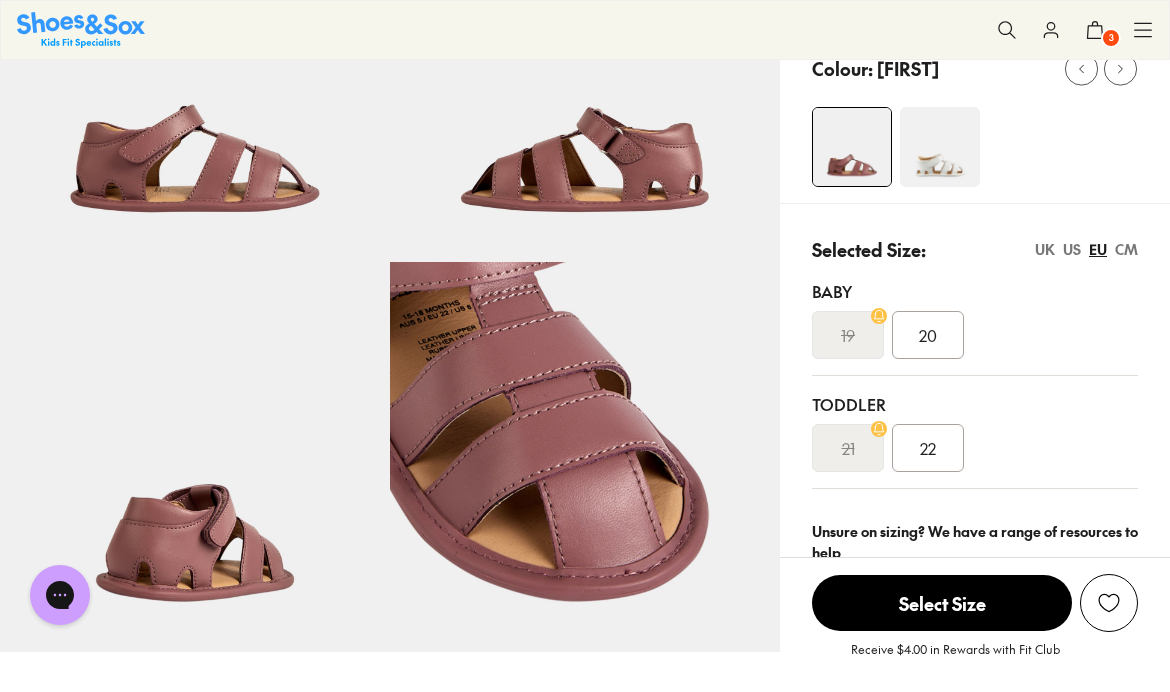 scroll, scrollTop: 0, scrollLeft: 0, axis: both 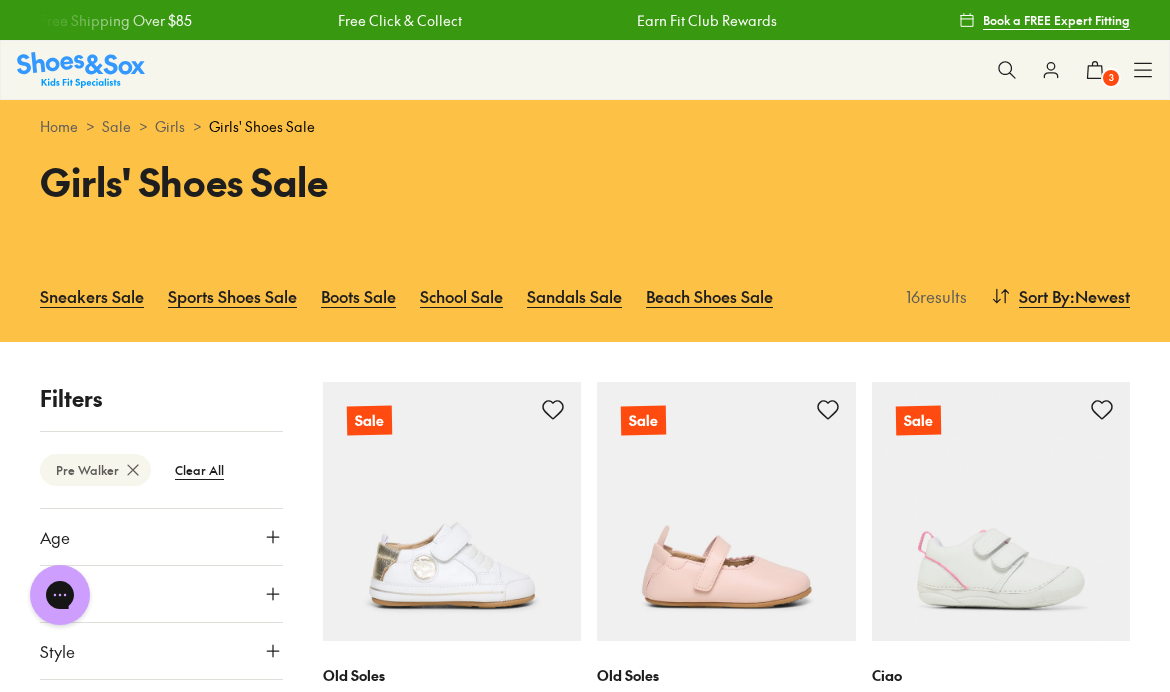 click 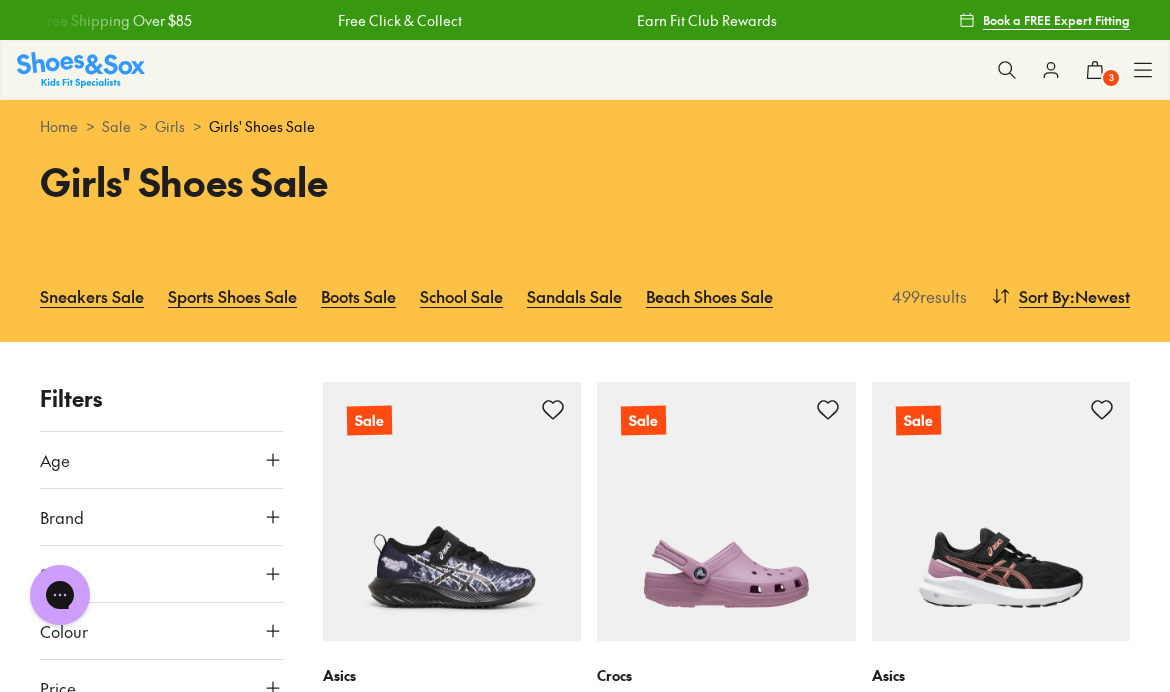 click on "Age" at bounding box center [161, 460] 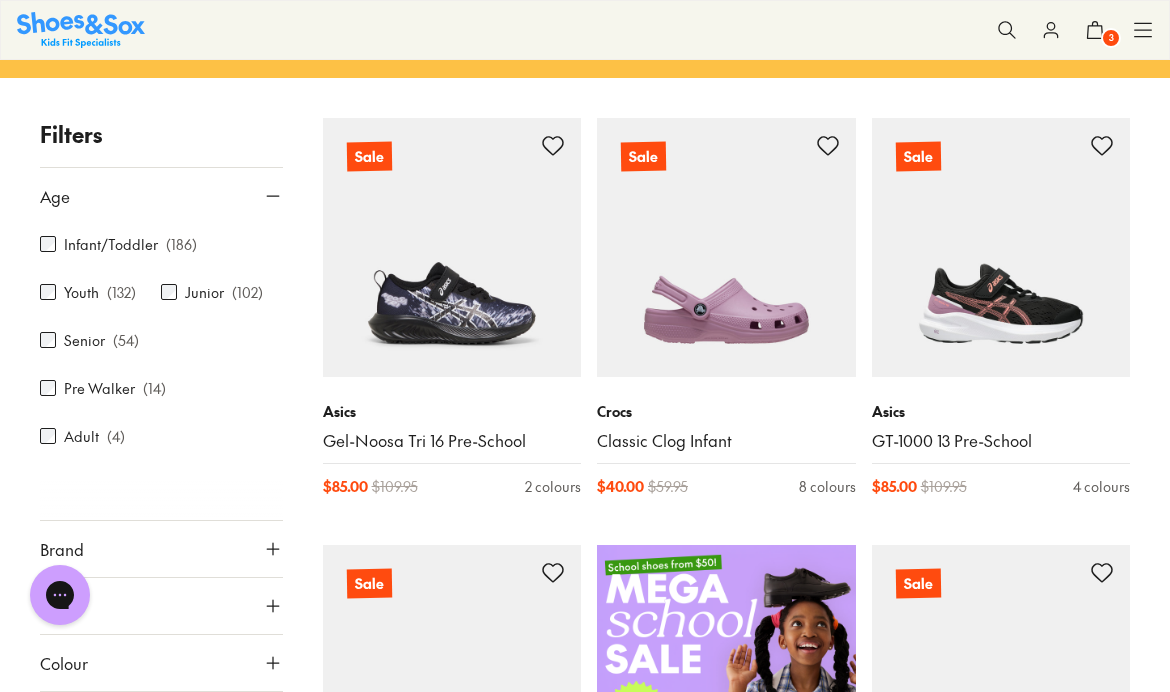 scroll, scrollTop: 267, scrollLeft: 0, axis: vertical 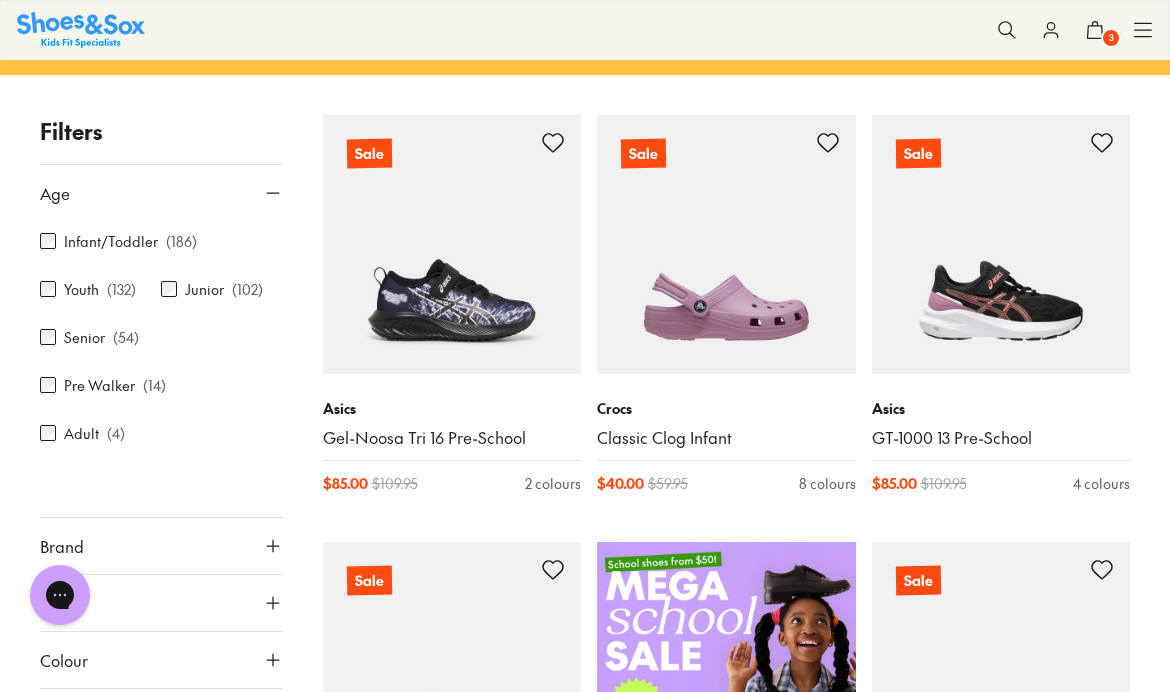 click on "Infant/Toddler" at bounding box center (111, 241) 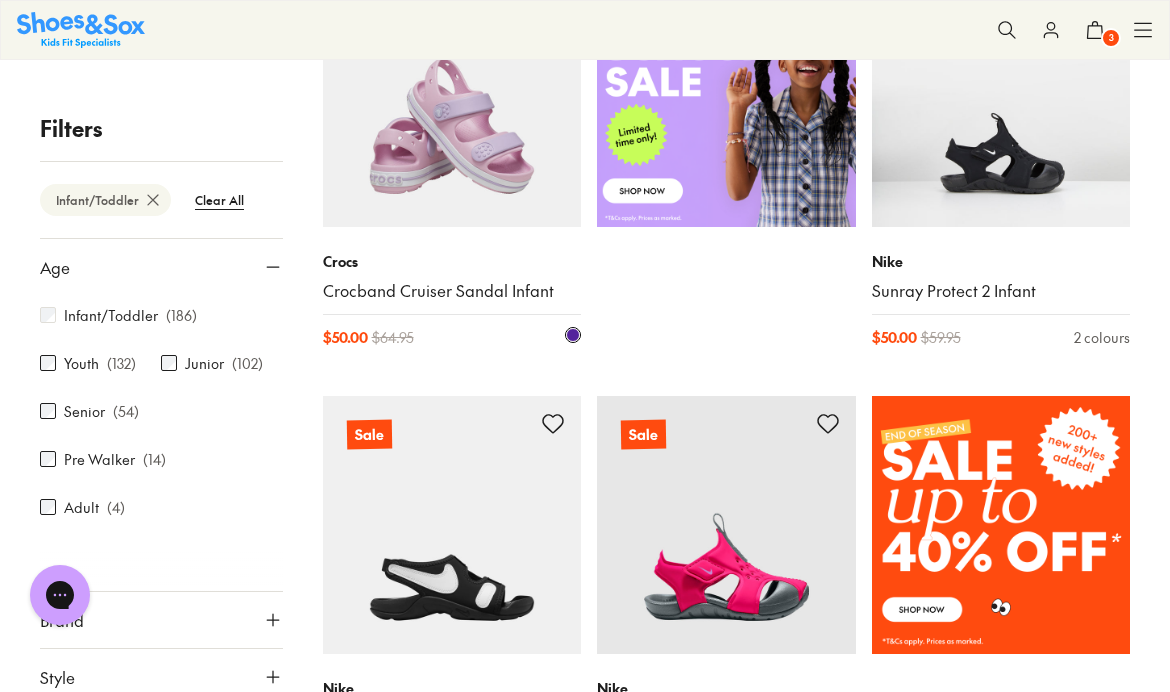 scroll, scrollTop: 842, scrollLeft: 0, axis: vertical 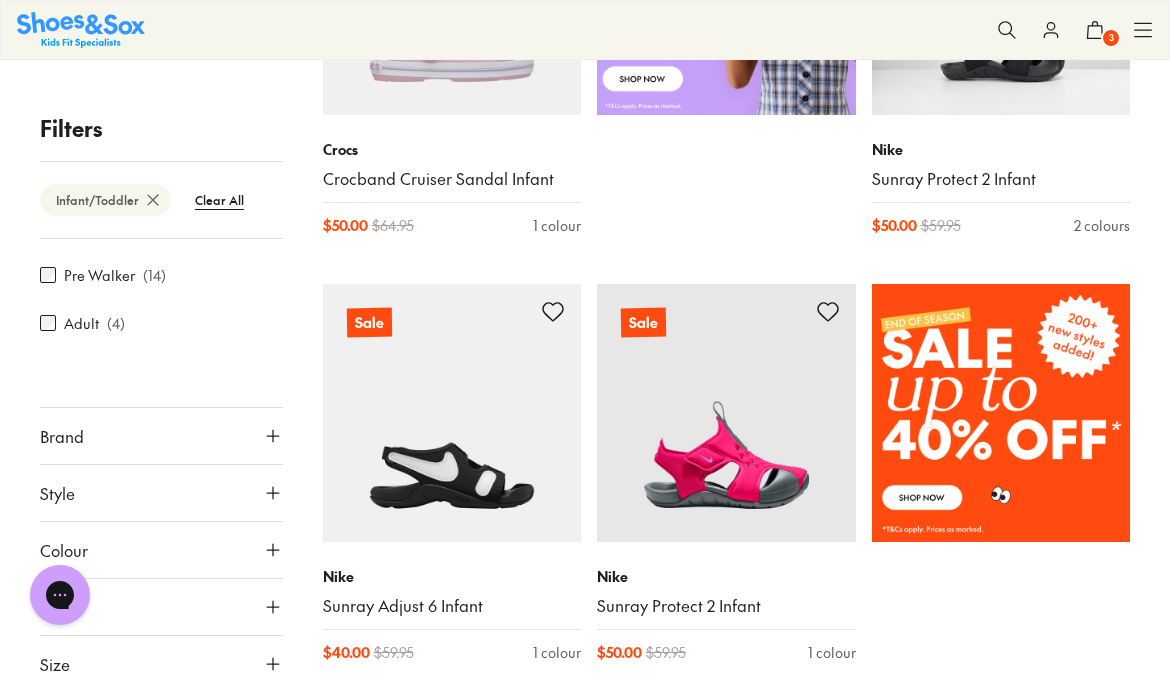 click on "Size" at bounding box center [161, 664] 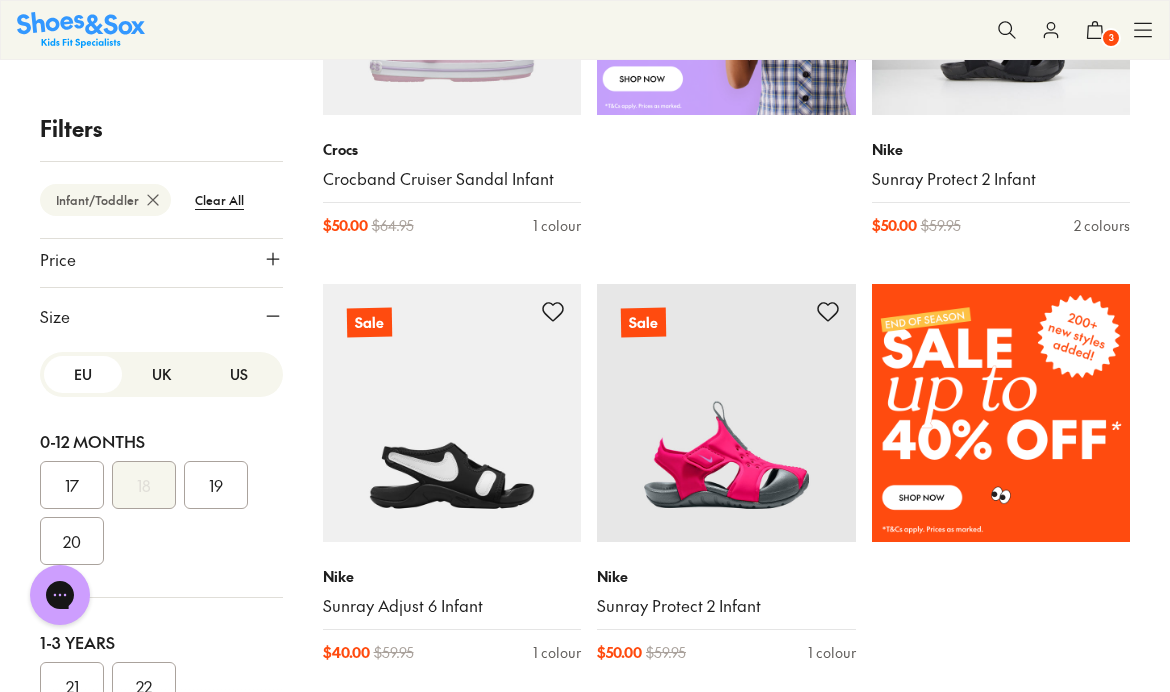 scroll, scrollTop: 537, scrollLeft: 0, axis: vertical 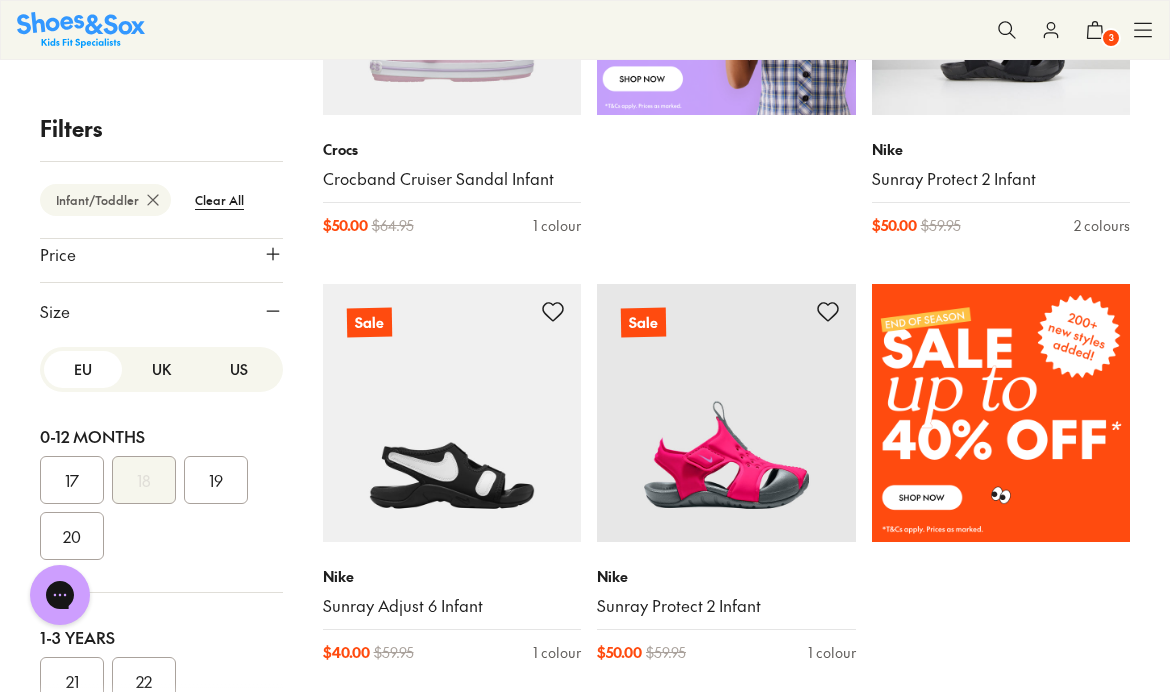 click on "20" at bounding box center [72, 536] 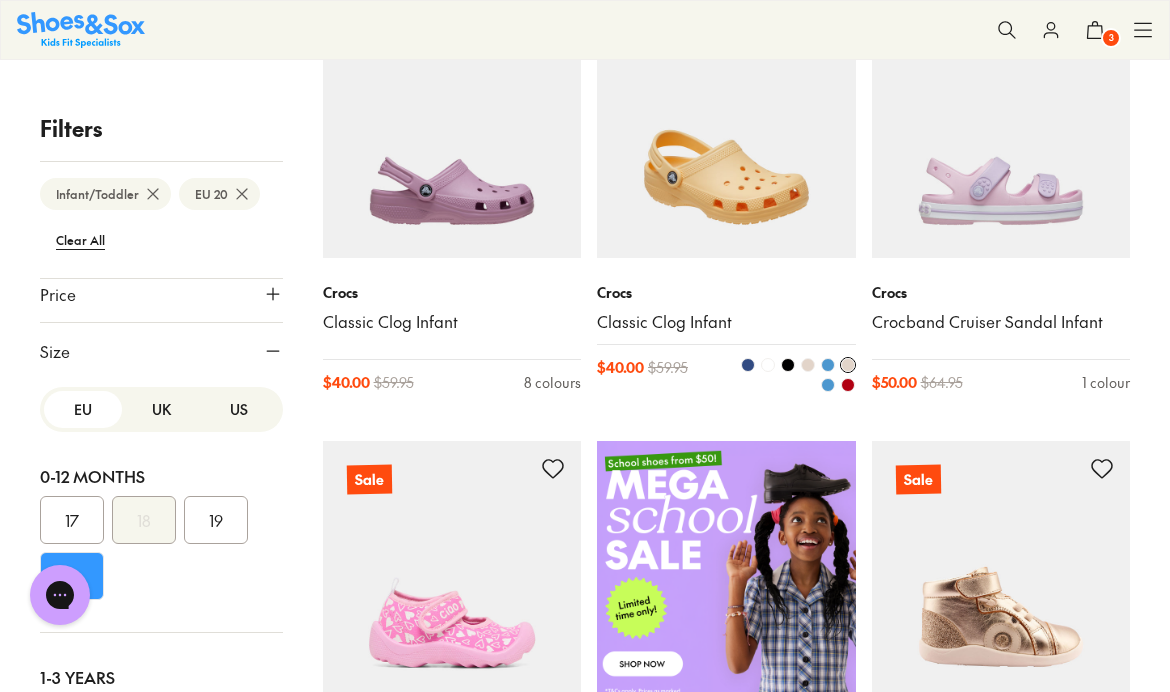 scroll, scrollTop: 103, scrollLeft: 0, axis: vertical 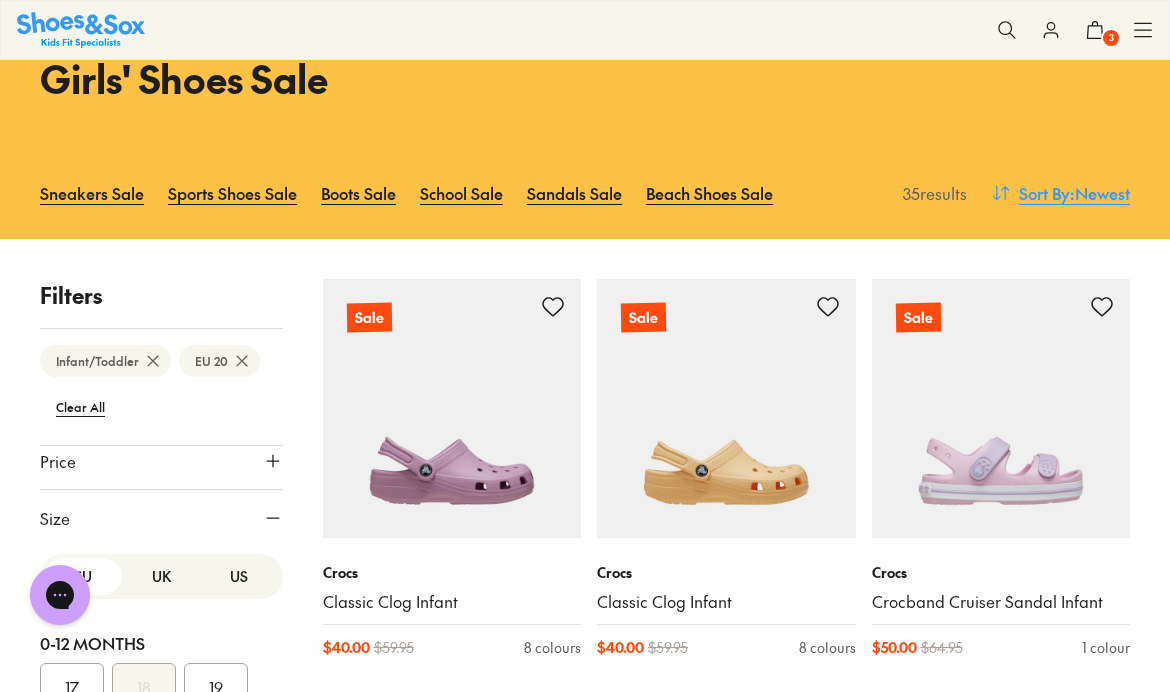 click on ":  Newest" at bounding box center (1100, 193) 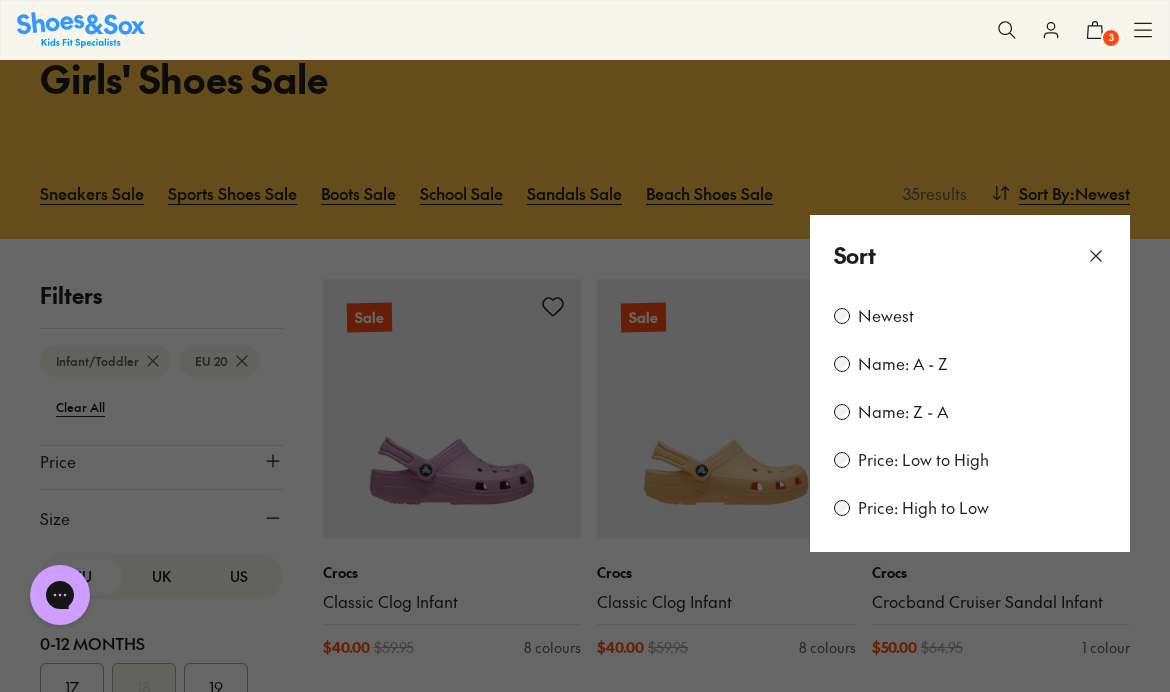 click on "Price: Low to High" at bounding box center [970, 460] 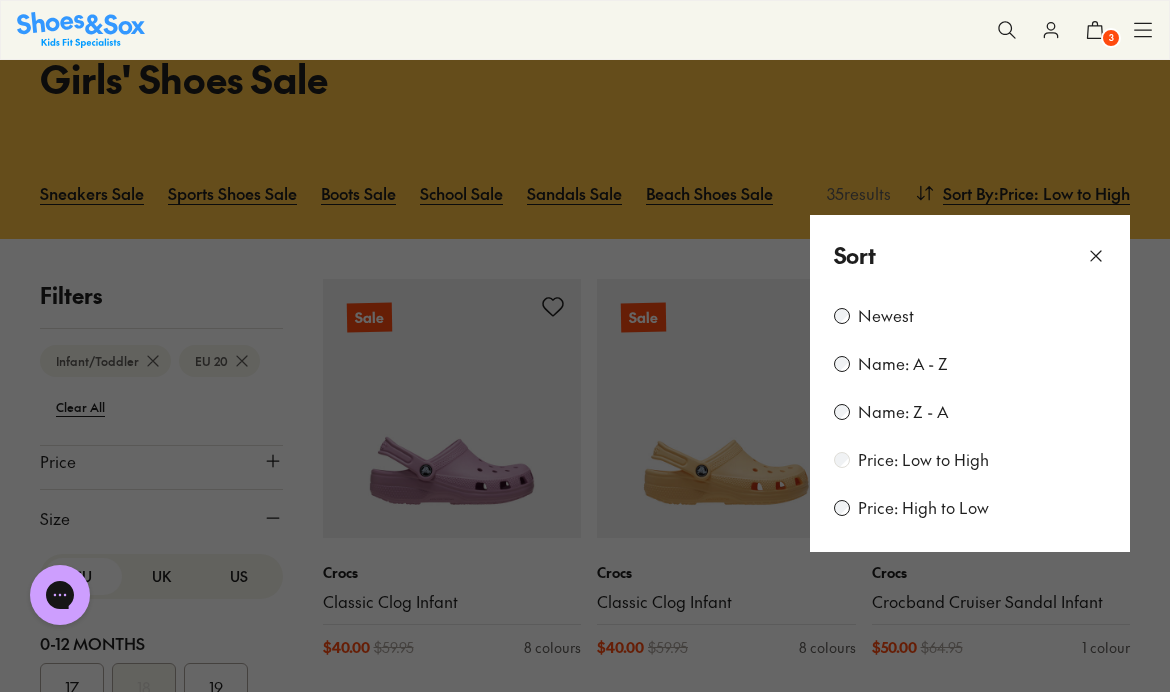 scroll, scrollTop: 116, scrollLeft: 0, axis: vertical 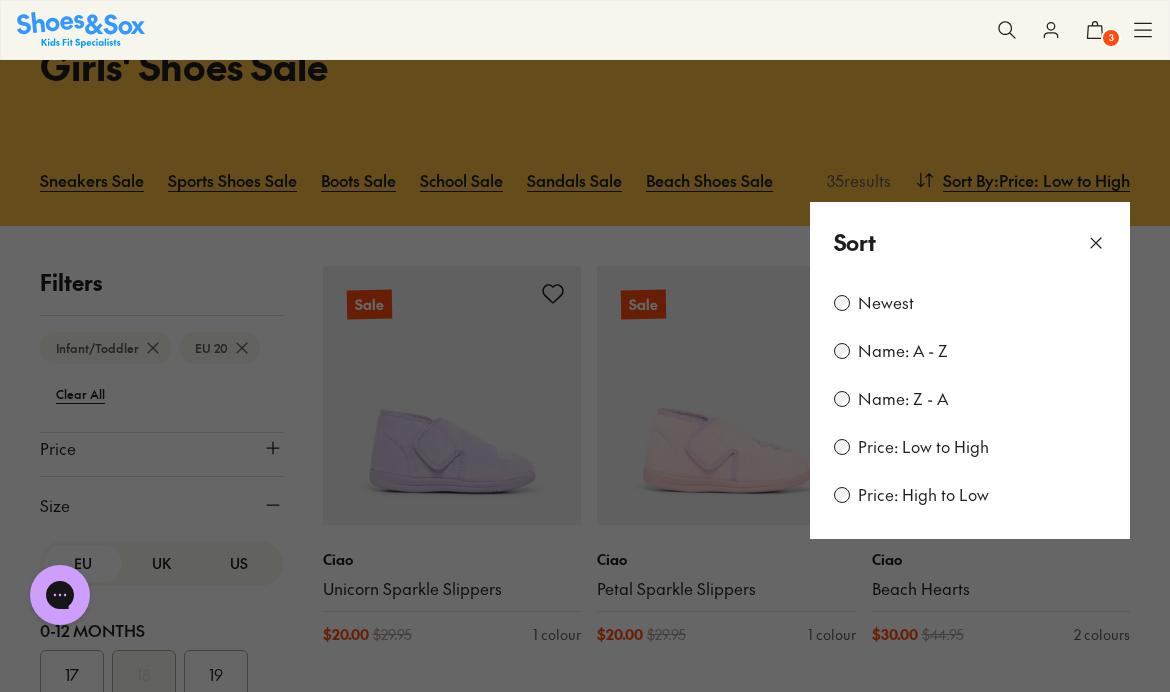 click 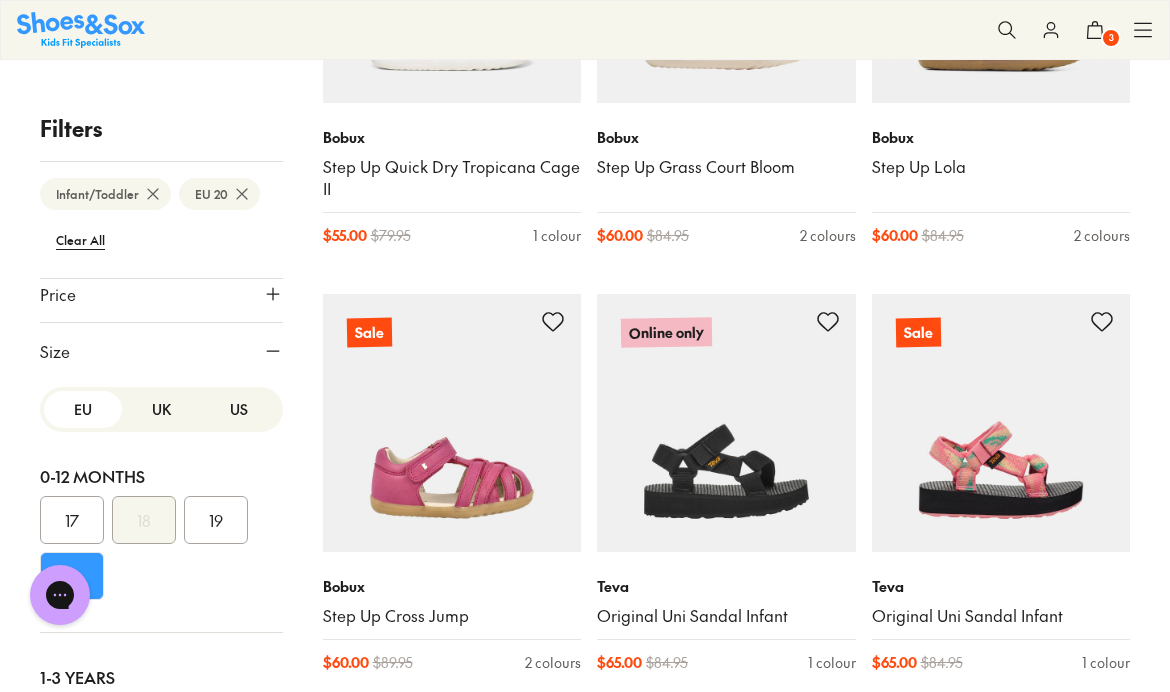 scroll, scrollTop: 4002, scrollLeft: 0, axis: vertical 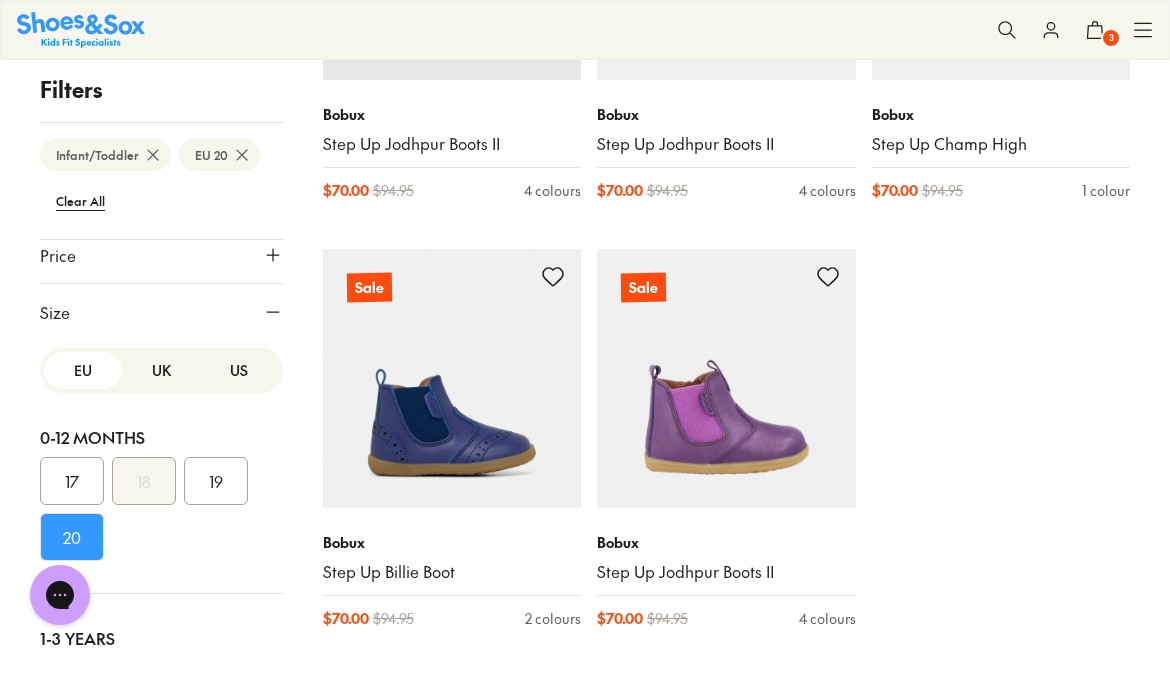 click on "3" at bounding box center (1111, 38) 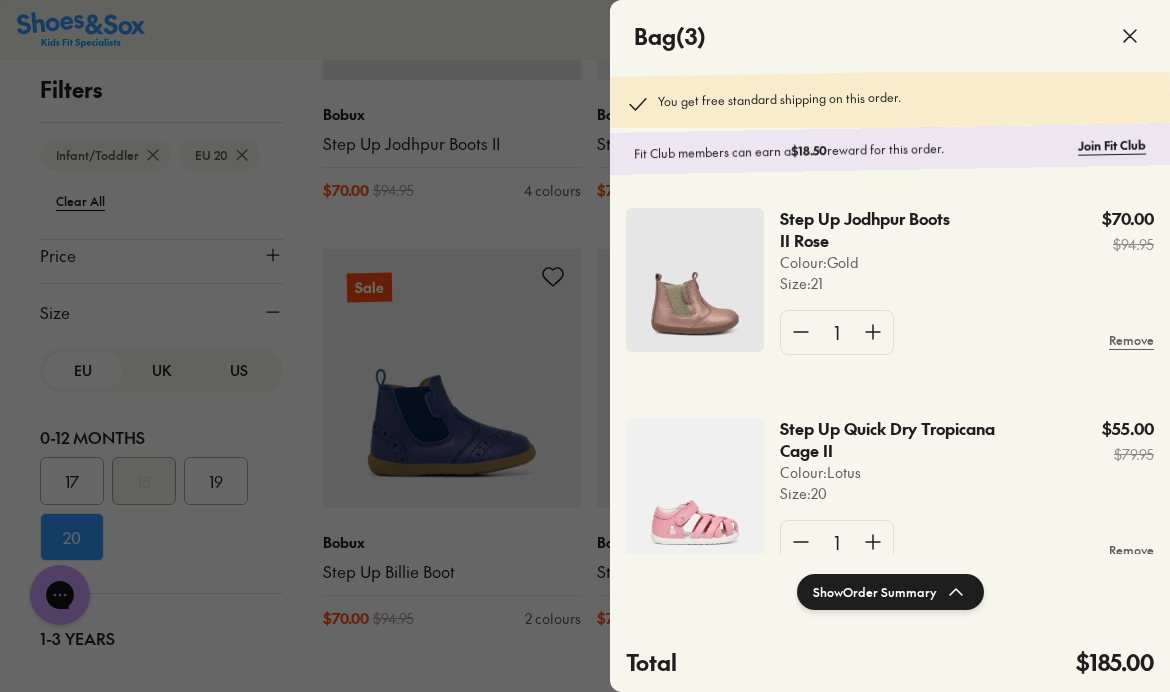 scroll, scrollTop: 0, scrollLeft: 0, axis: both 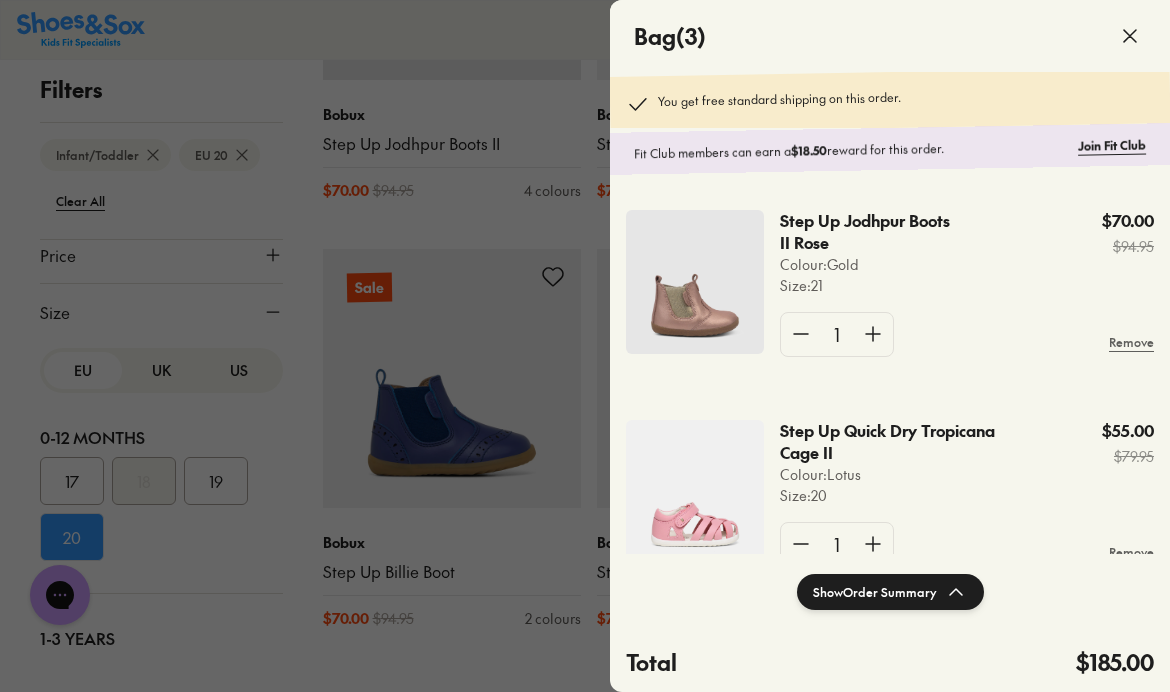 click 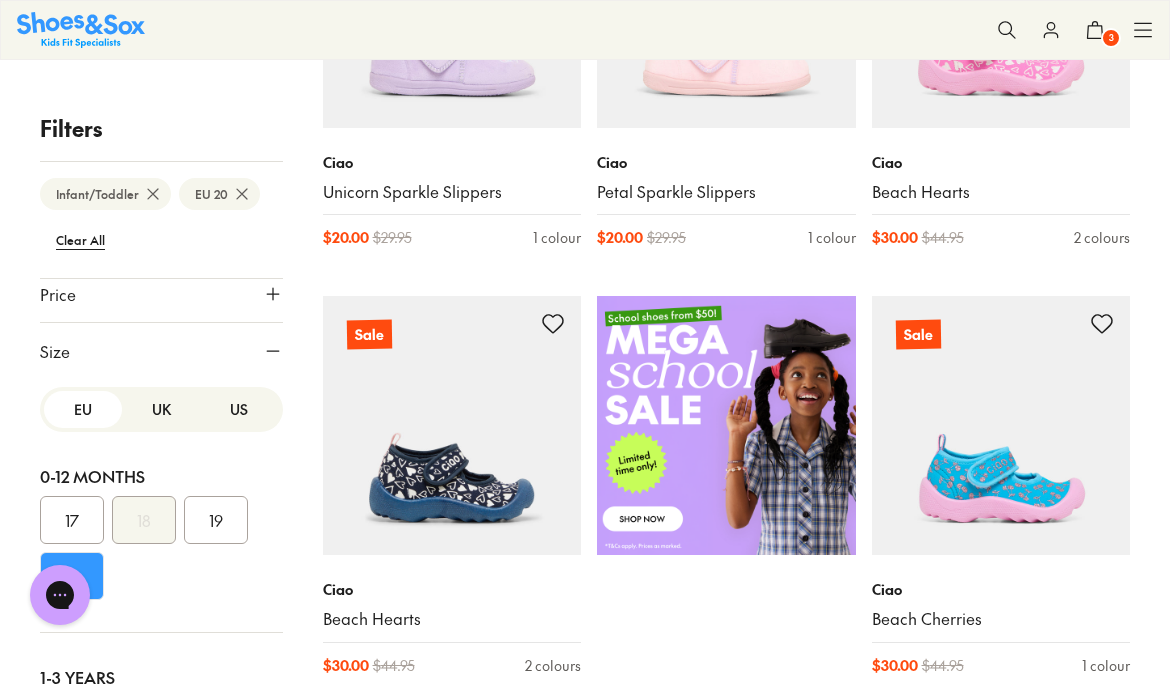scroll, scrollTop: 0, scrollLeft: 0, axis: both 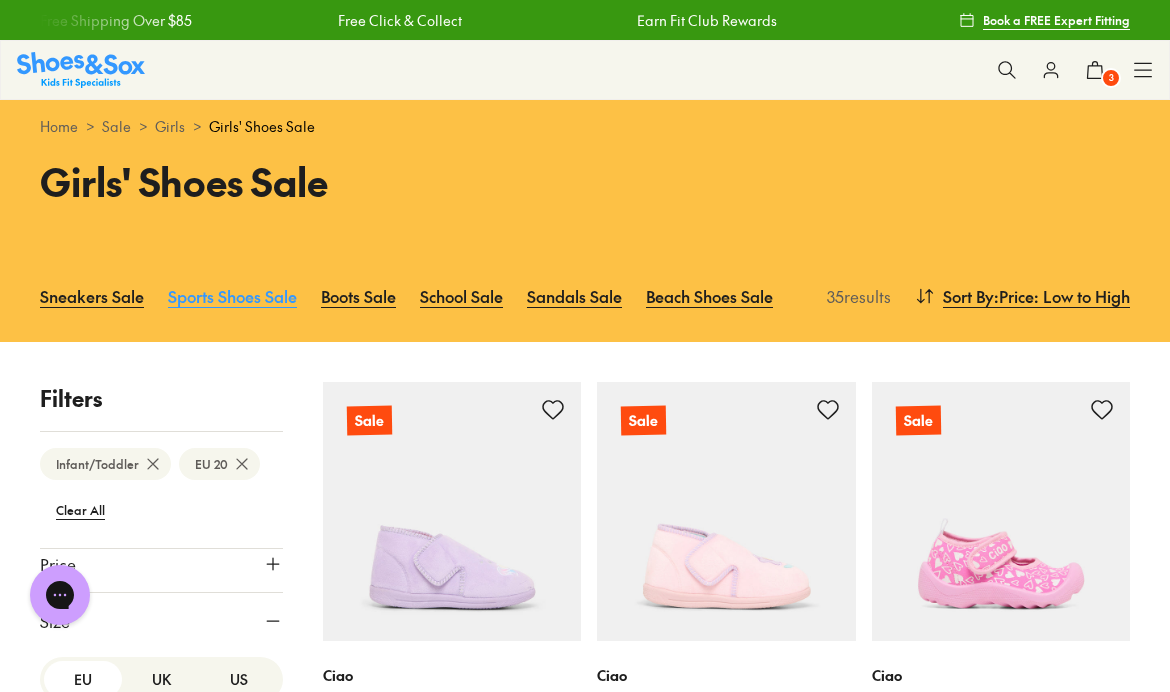 click on "Sports Shoes Sale" at bounding box center [232, 296] 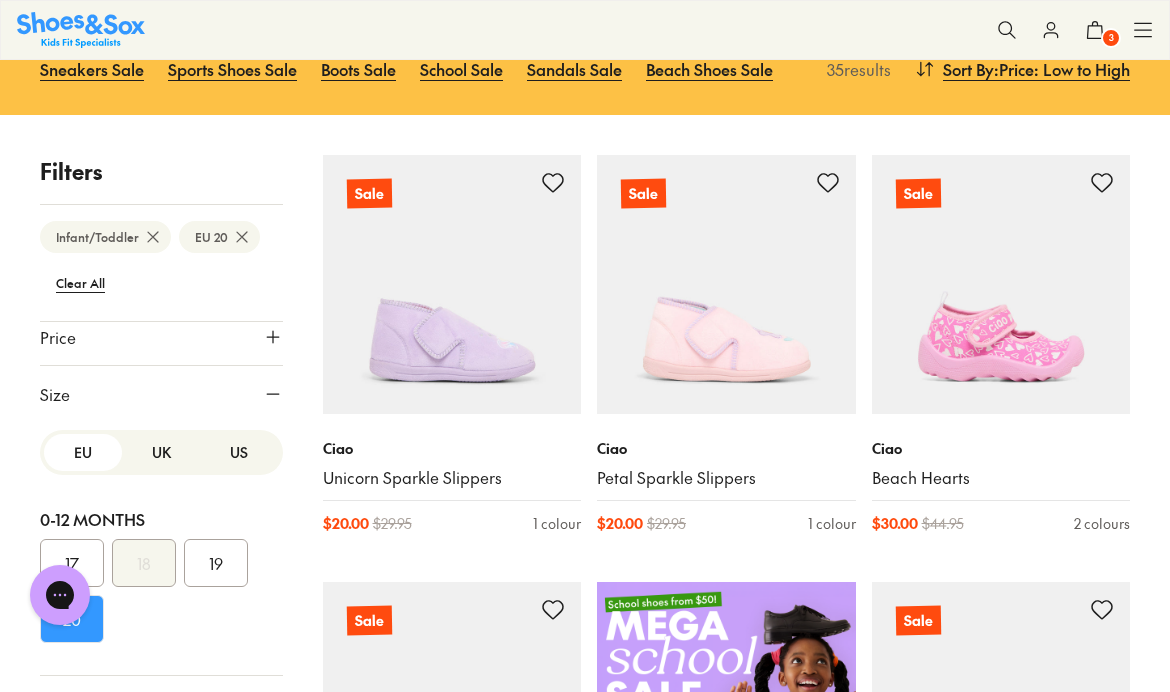 scroll, scrollTop: 262, scrollLeft: 0, axis: vertical 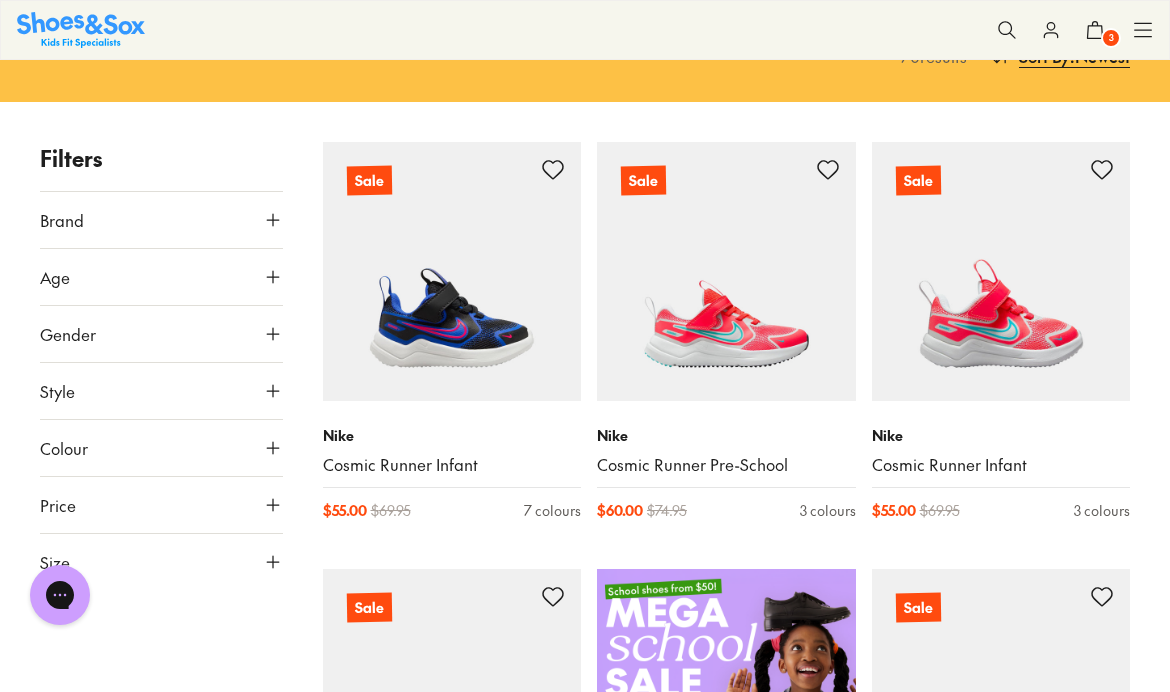 click on "Age" at bounding box center [161, 277] 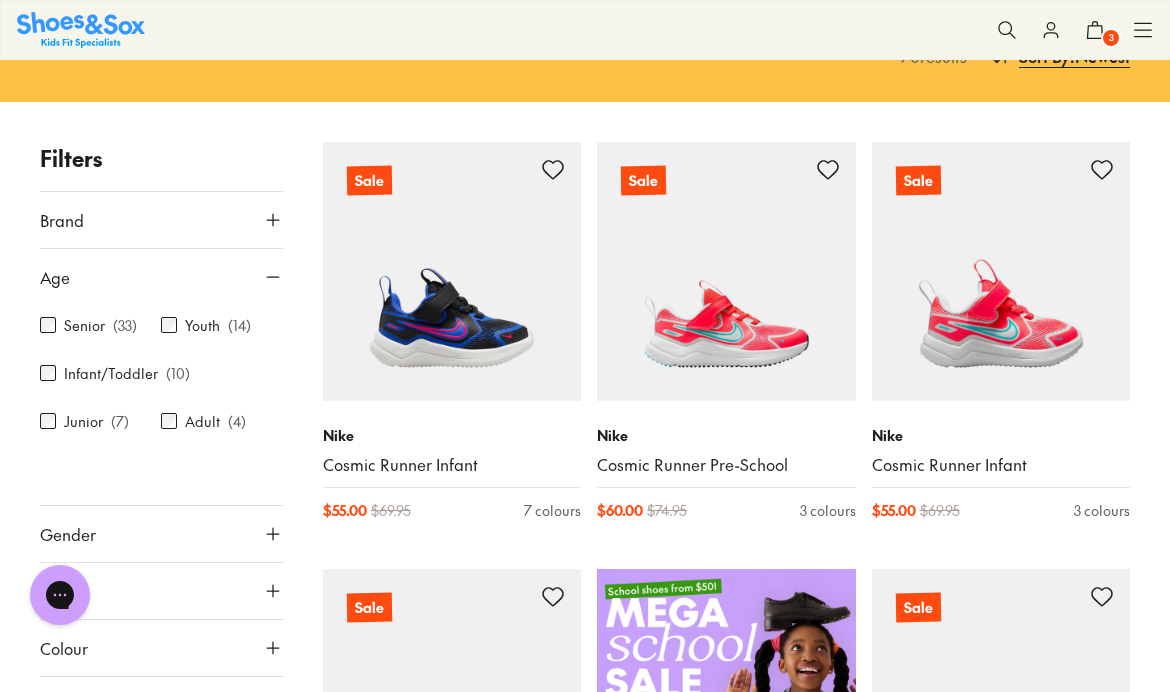 click on "Infant/Toddler" at bounding box center (111, 373) 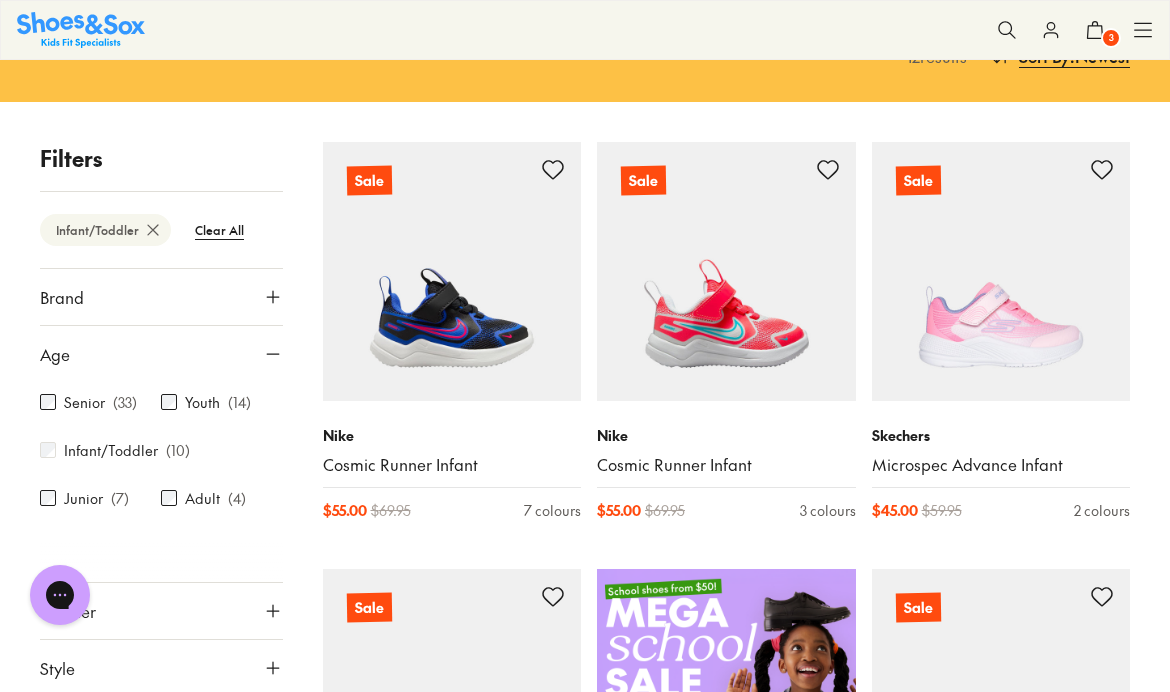 scroll, scrollTop: 145, scrollLeft: 0, axis: vertical 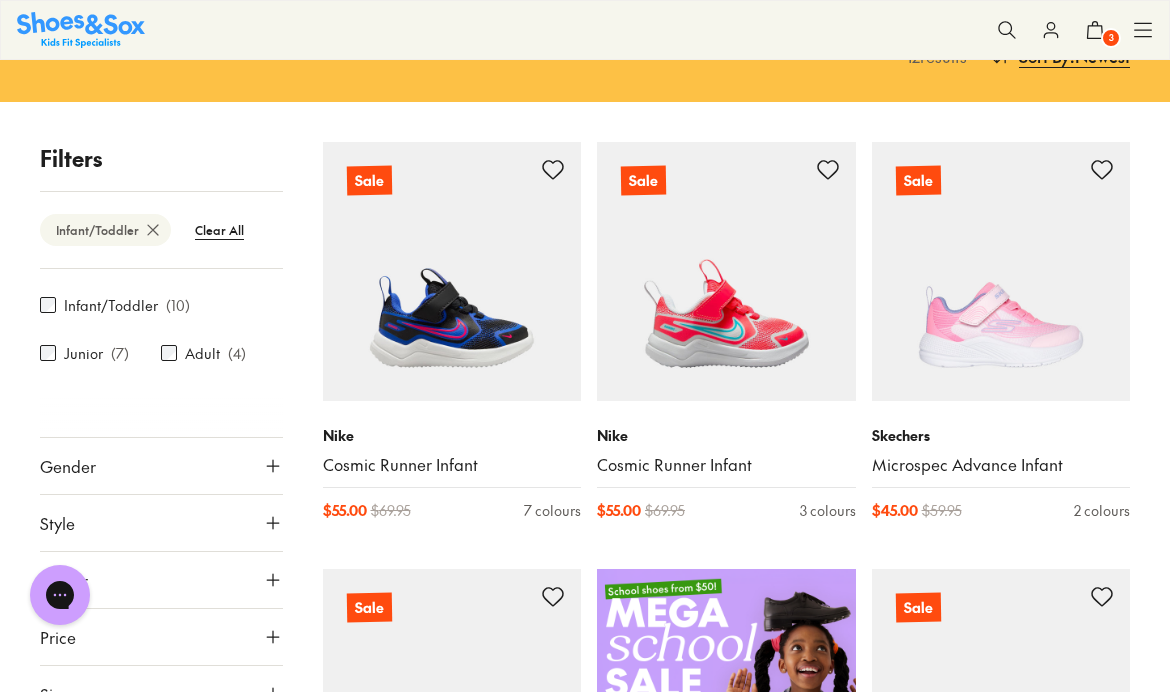click on "Colour" at bounding box center (161, 580) 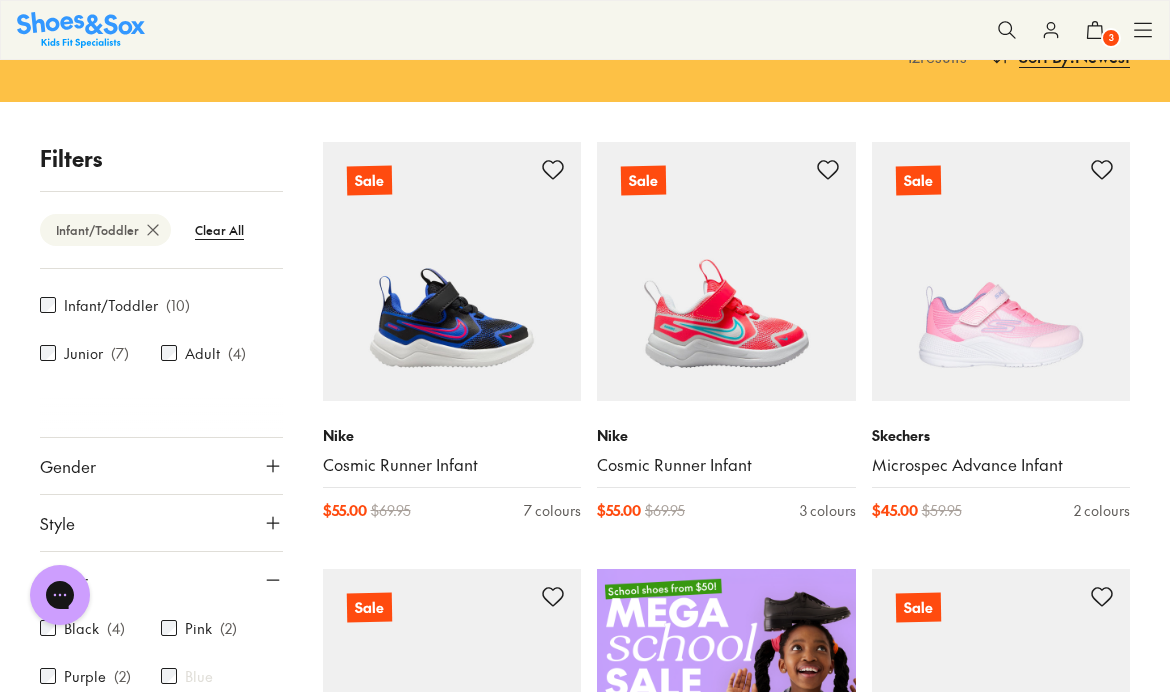scroll, scrollTop: 489, scrollLeft: 0, axis: vertical 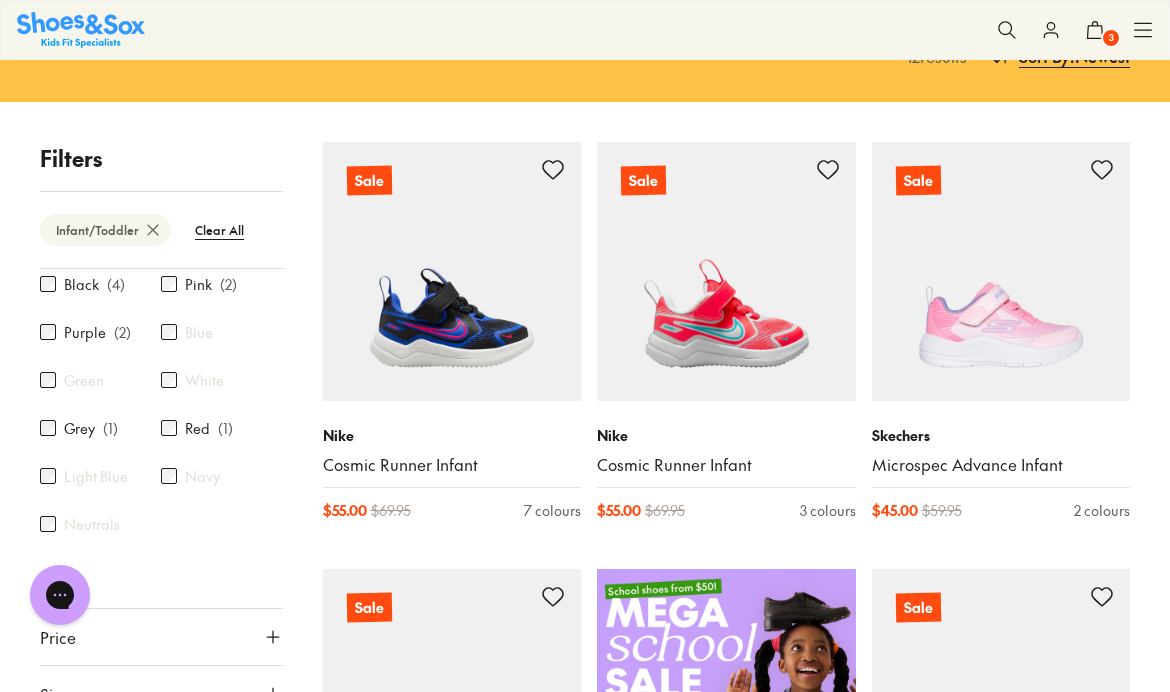 click on "Size" at bounding box center [161, 694] 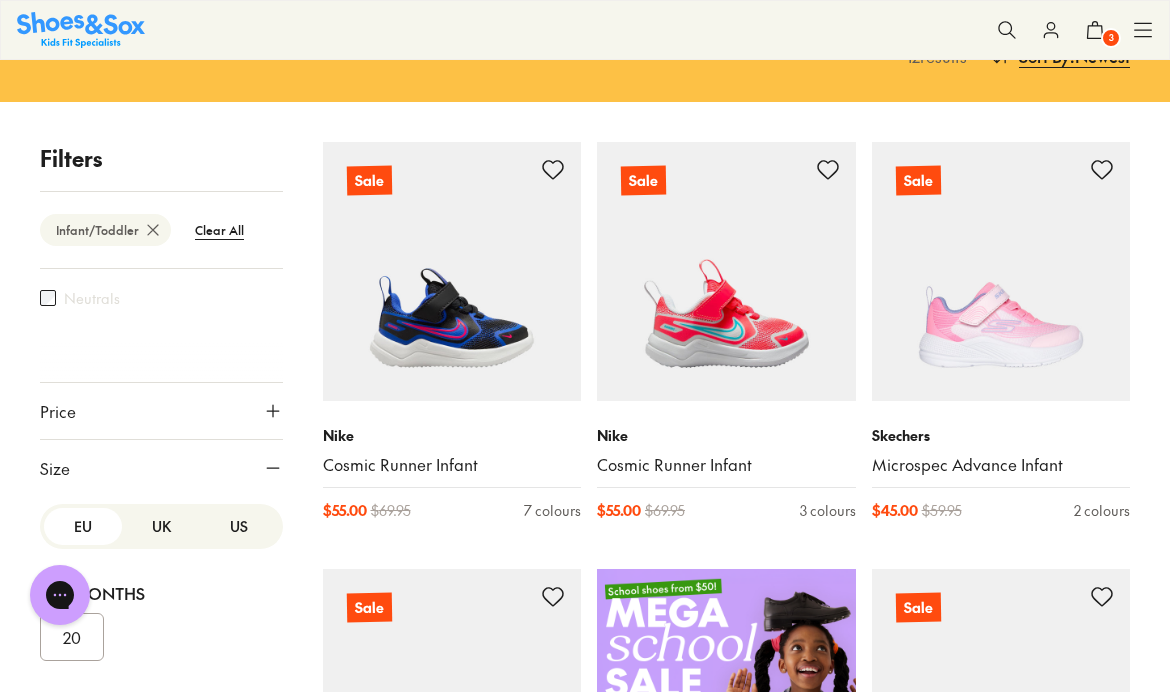 scroll, scrollTop: 873, scrollLeft: 0, axis: vertical 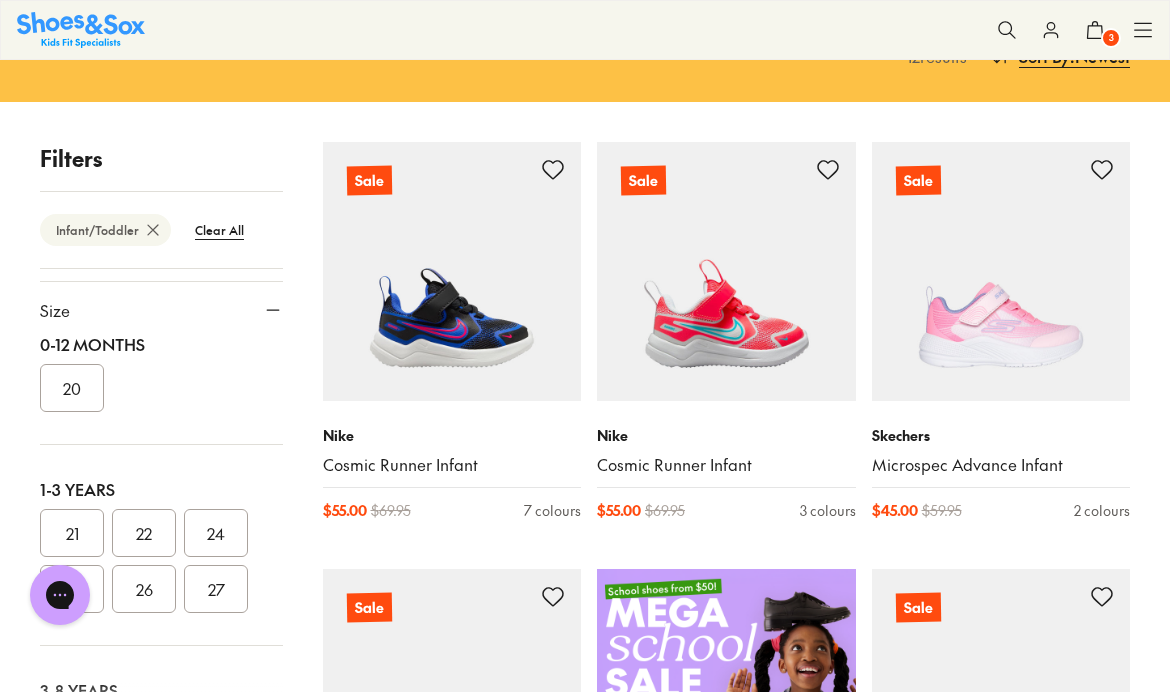 click on "21" at bounding box center (72, 533) 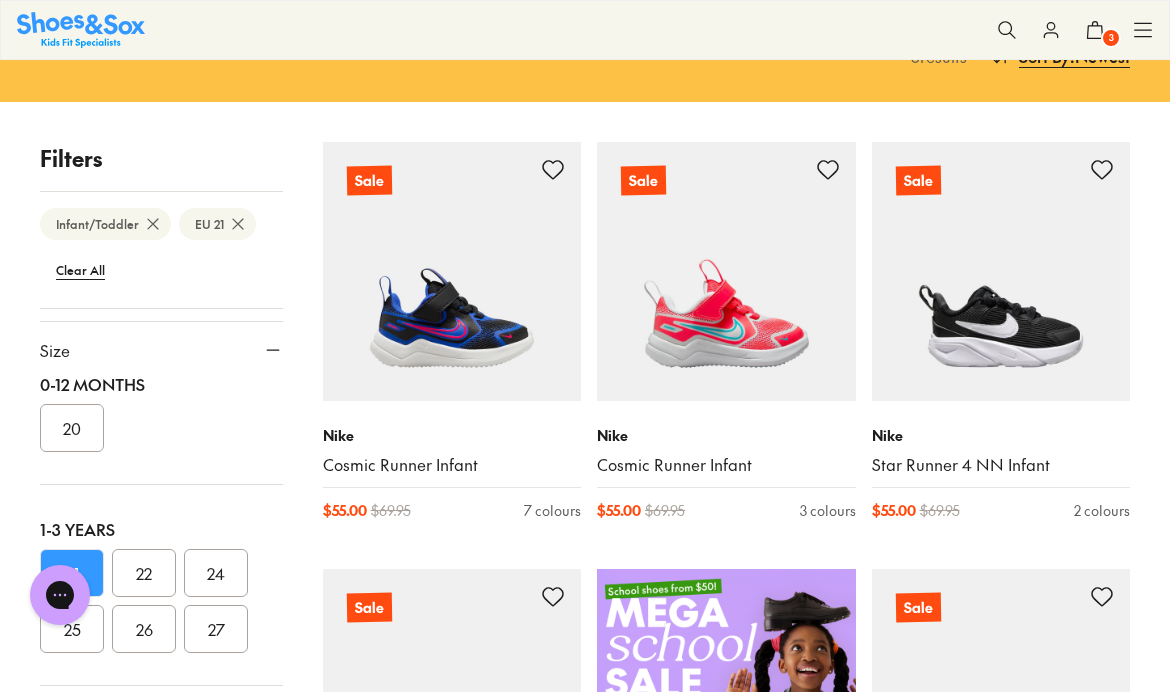 click on "20" at bounding box center (72, 428) 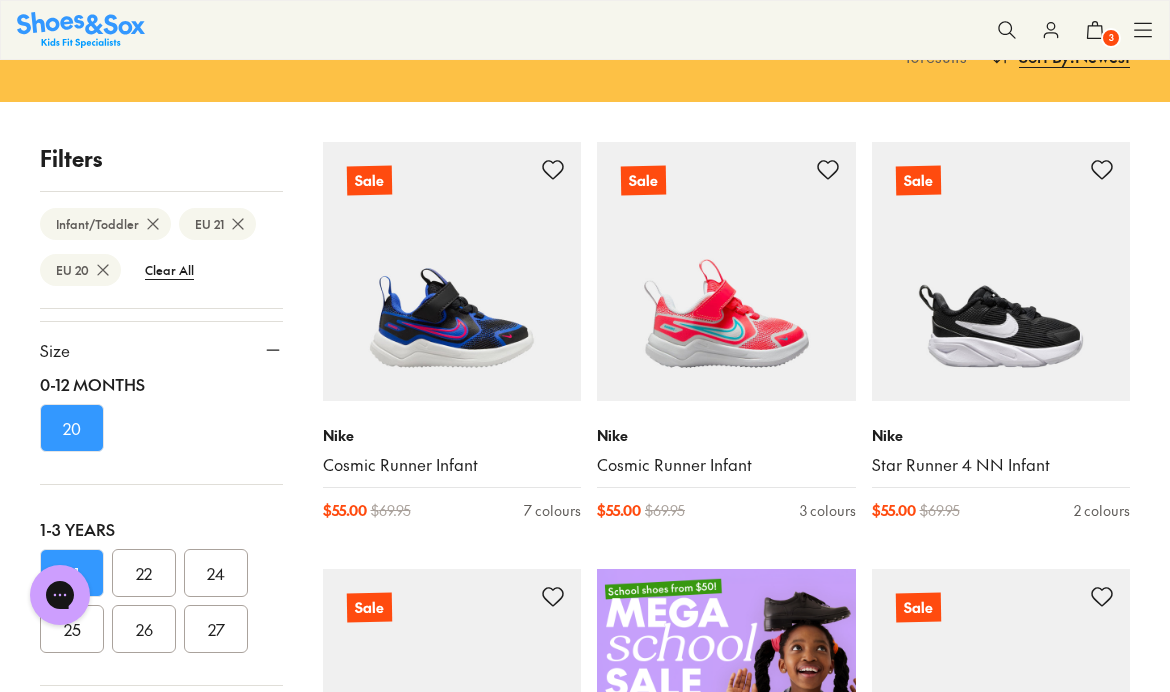 scroll, scrollTop: 913, scrollLeft: 0, axis: vertical 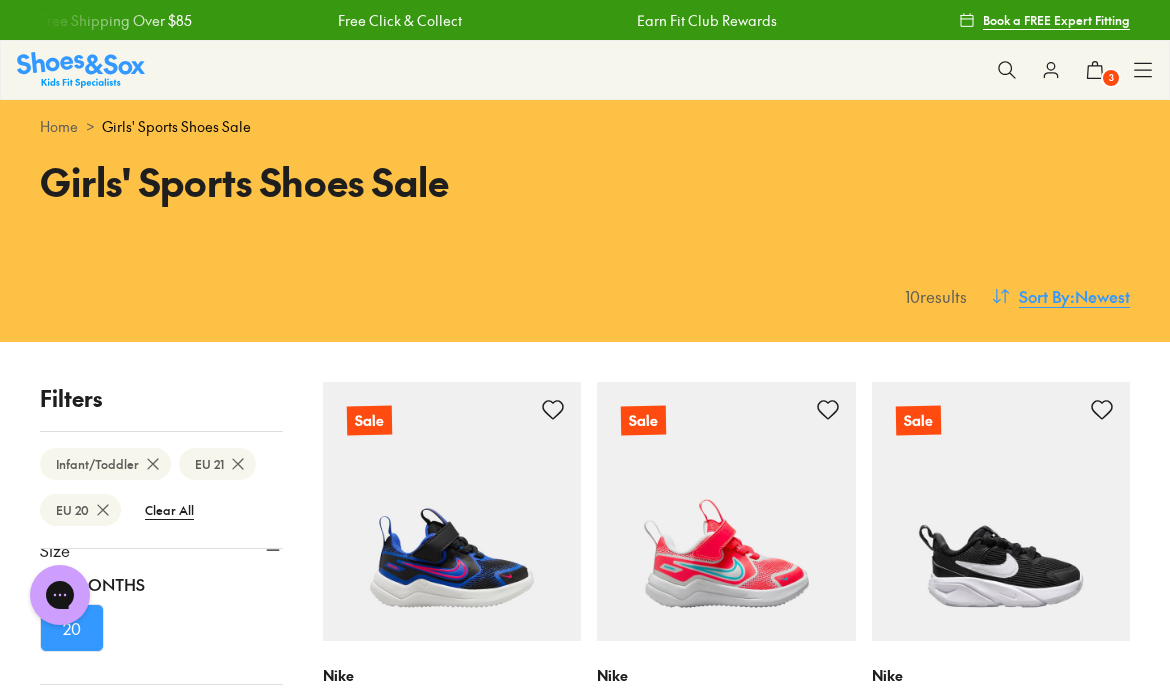 click on "Sort By" at bounding box center (1044, 296) 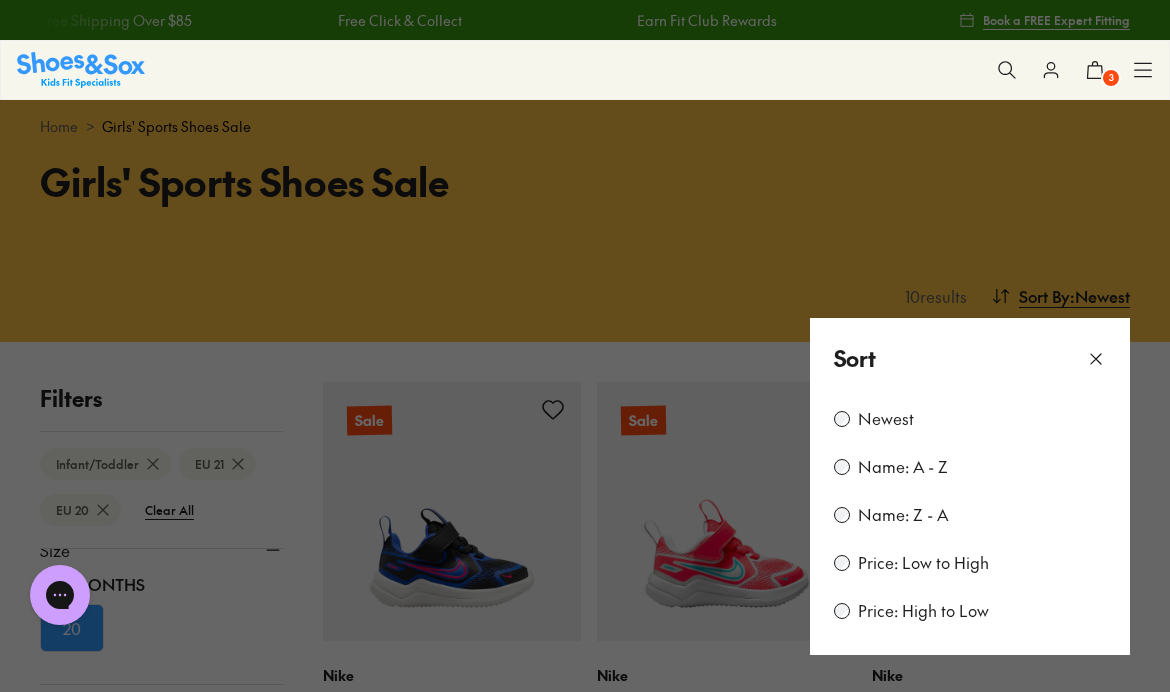 click on "Price: Low to High" at bounding box center (923, 563) 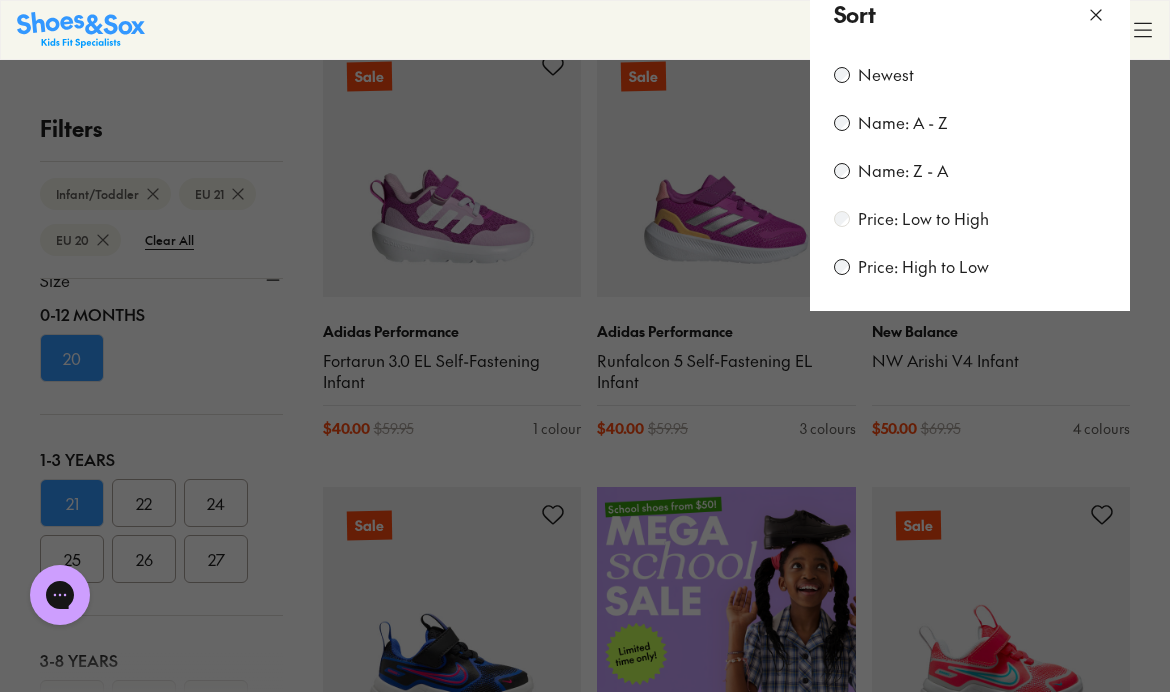 scroll, scrollTop: 347, scrollLeft: 0, axis: vertical 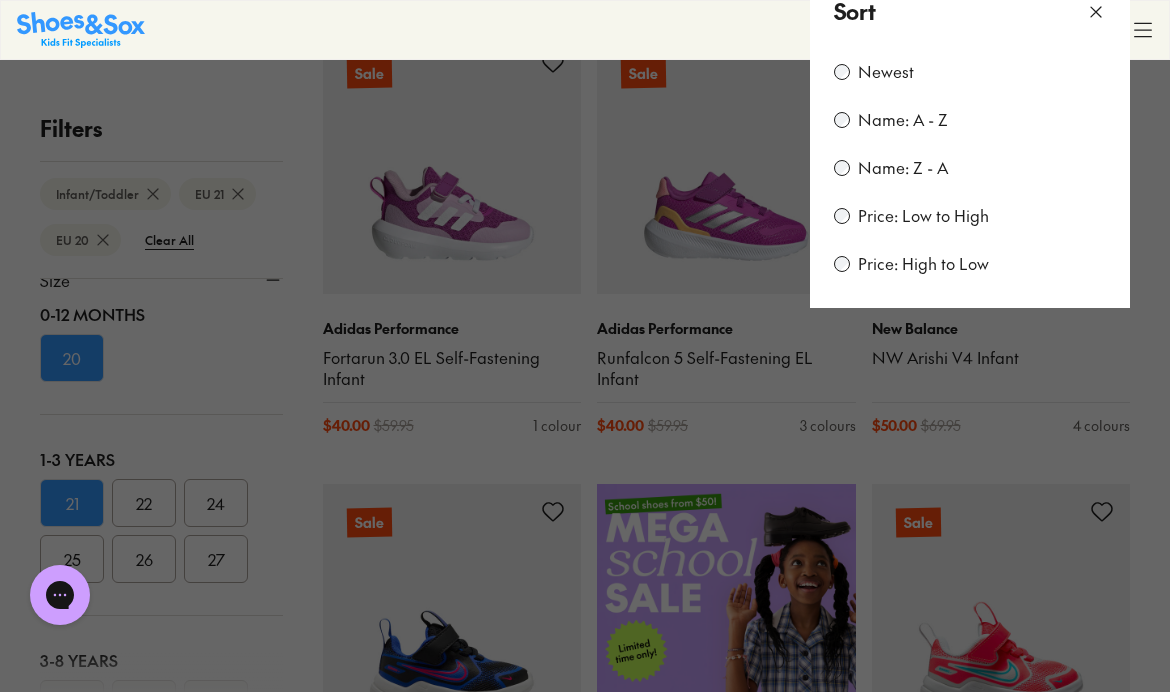 click at bounding box center [585, 346] 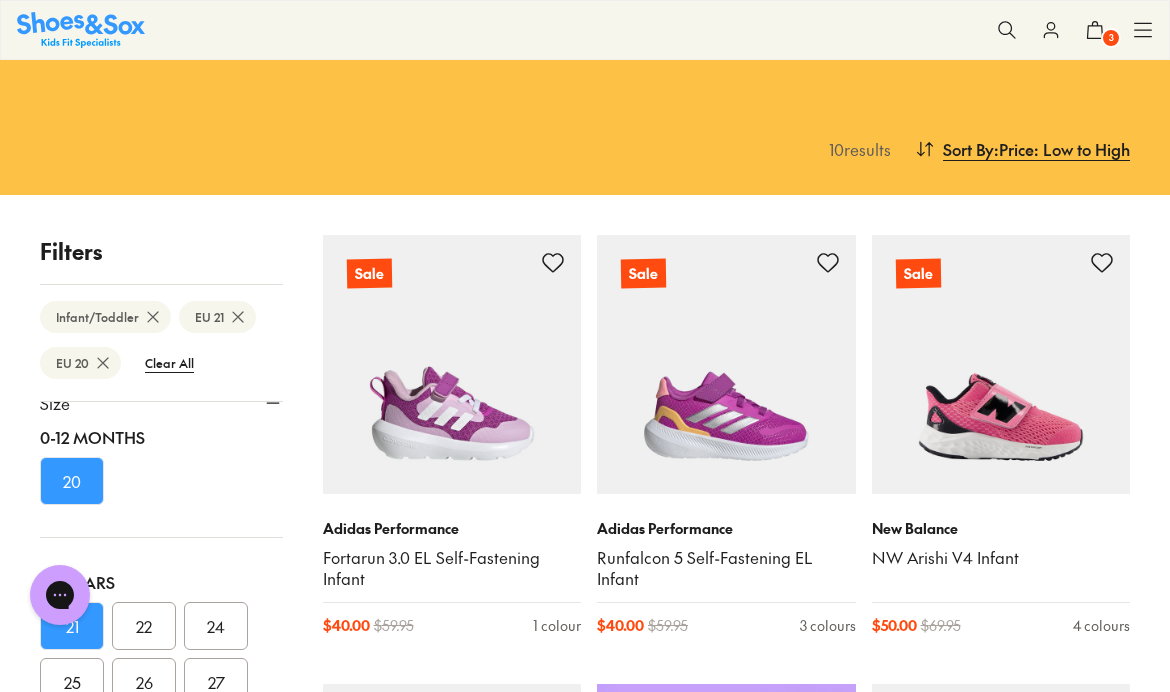 scroll, scrollTop: 127, scrollLeft: 0, axis: vertical 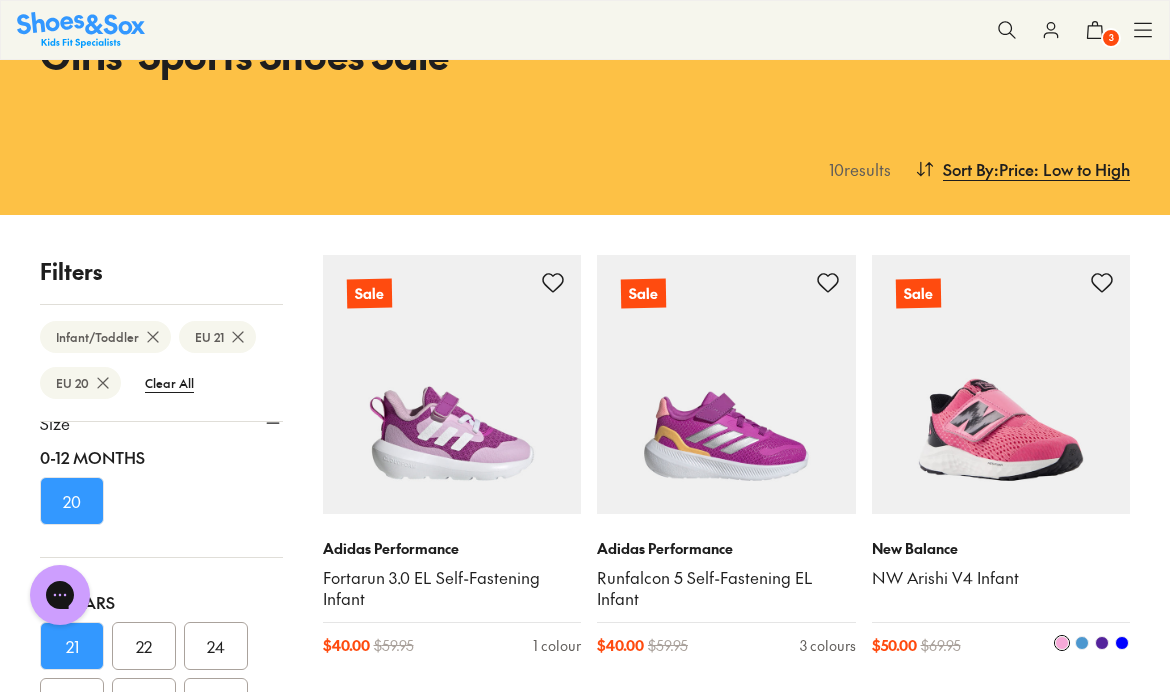 click at bounding box center (1001, 384) 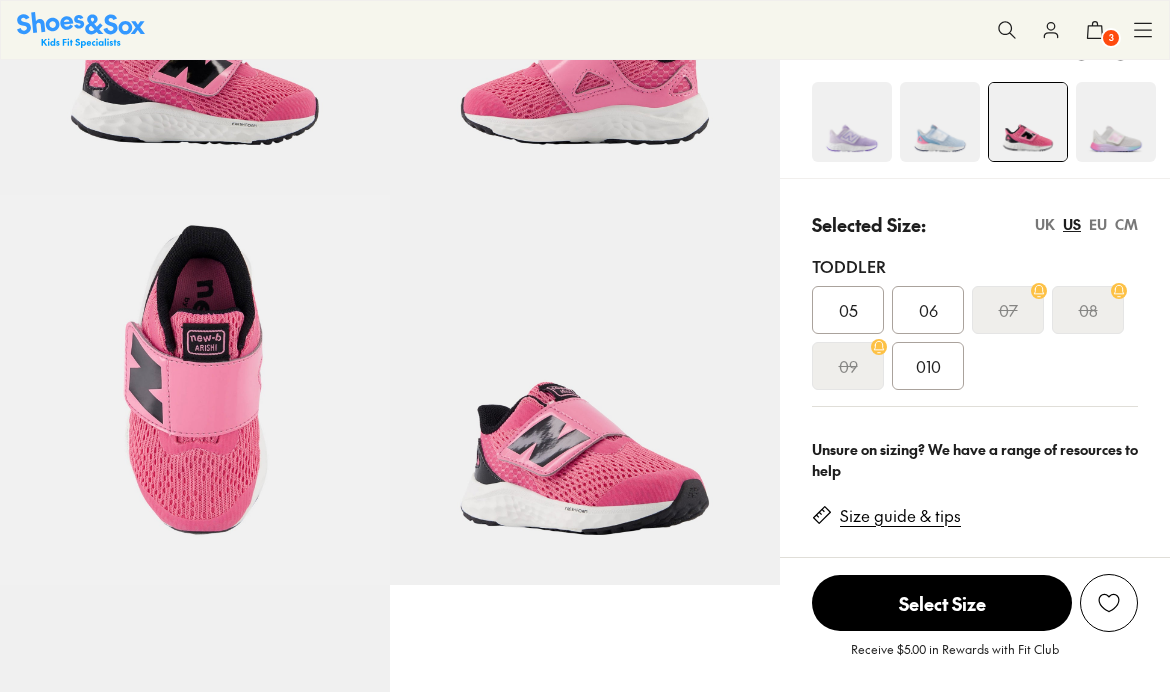 scroll, scrollTop: 311, scrollLeft: 0, axis: vertical 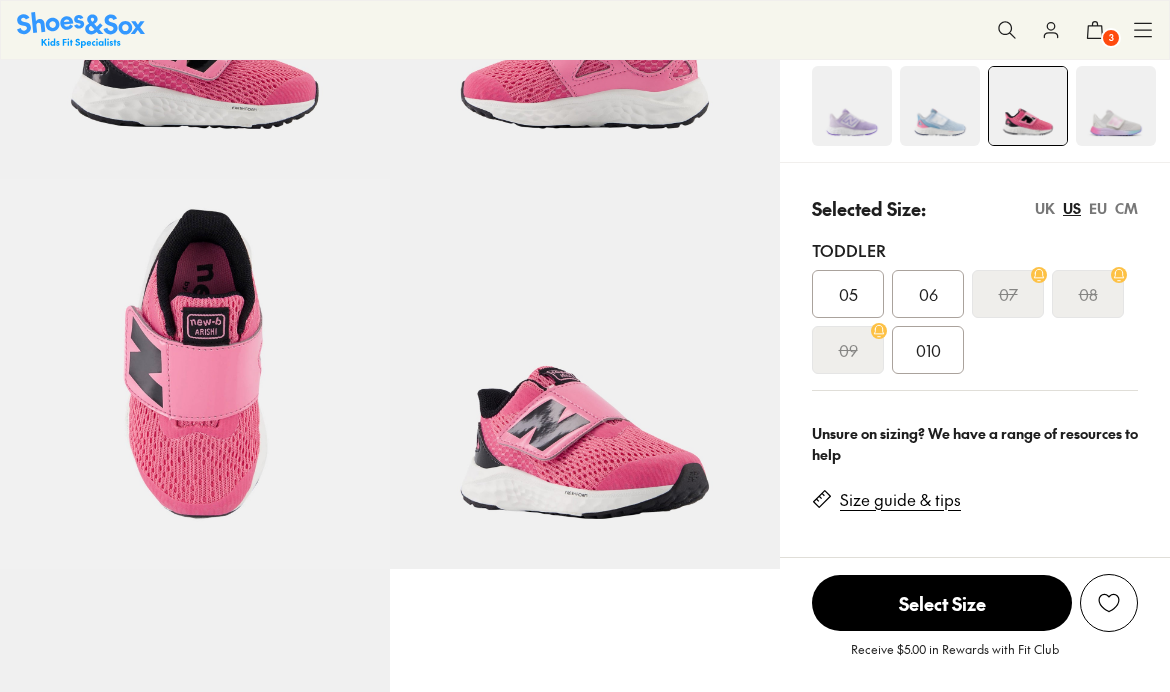 select on "*" 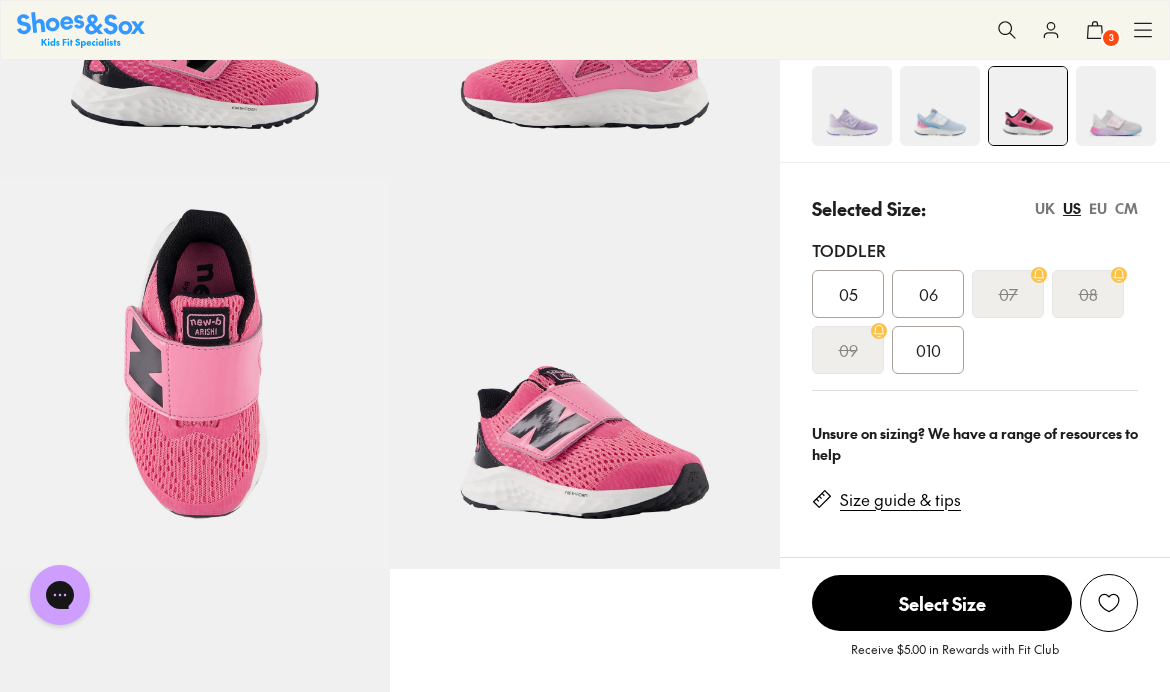 scroll, scrollTop: 0, scrollLeft: 0, axis: both 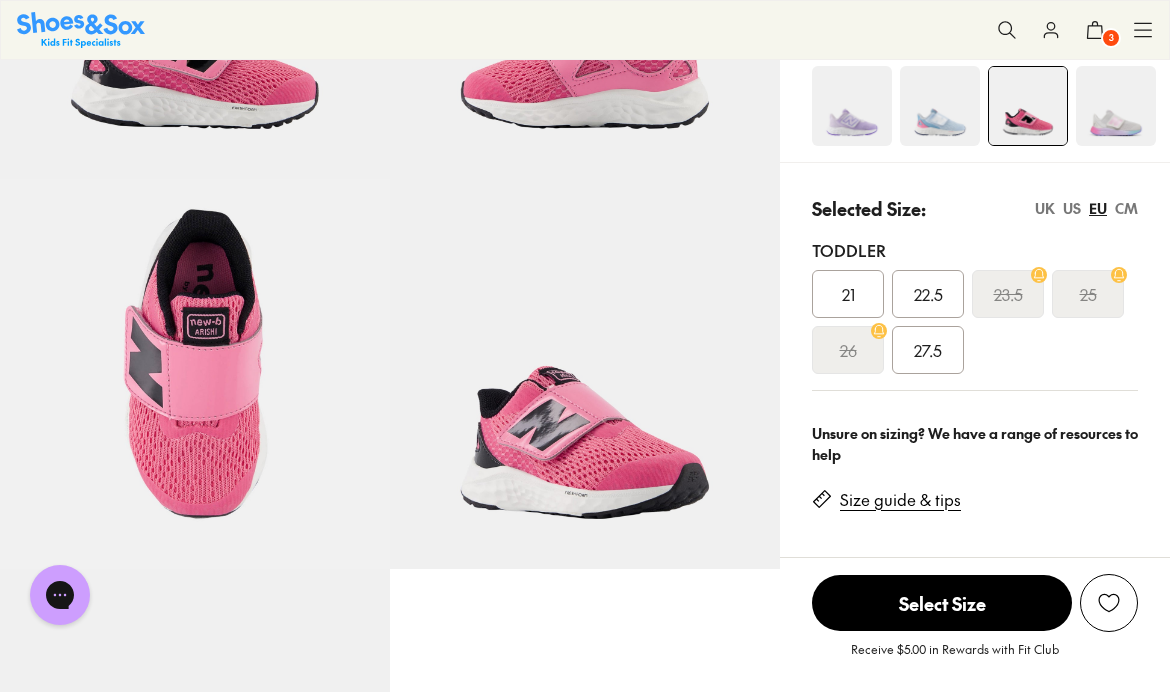 click on "Size guide & tips" at bounding box center (900, 500) 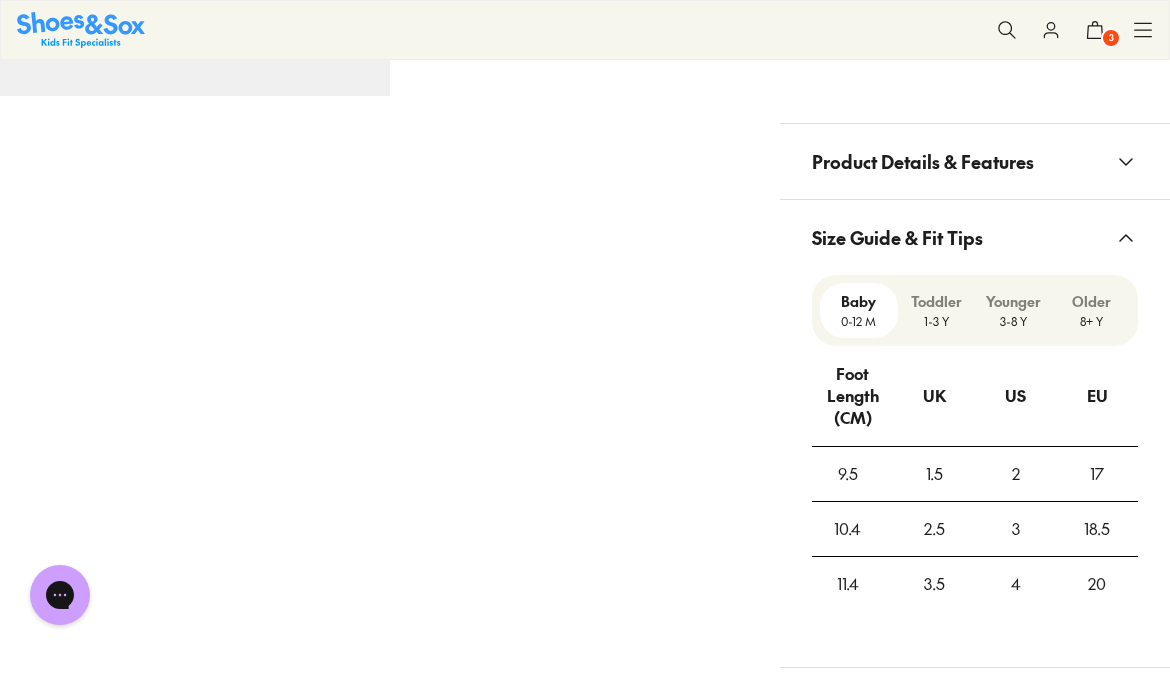 scroll, scrollTop: 1176, scrollLeft: 0, axis: vertical 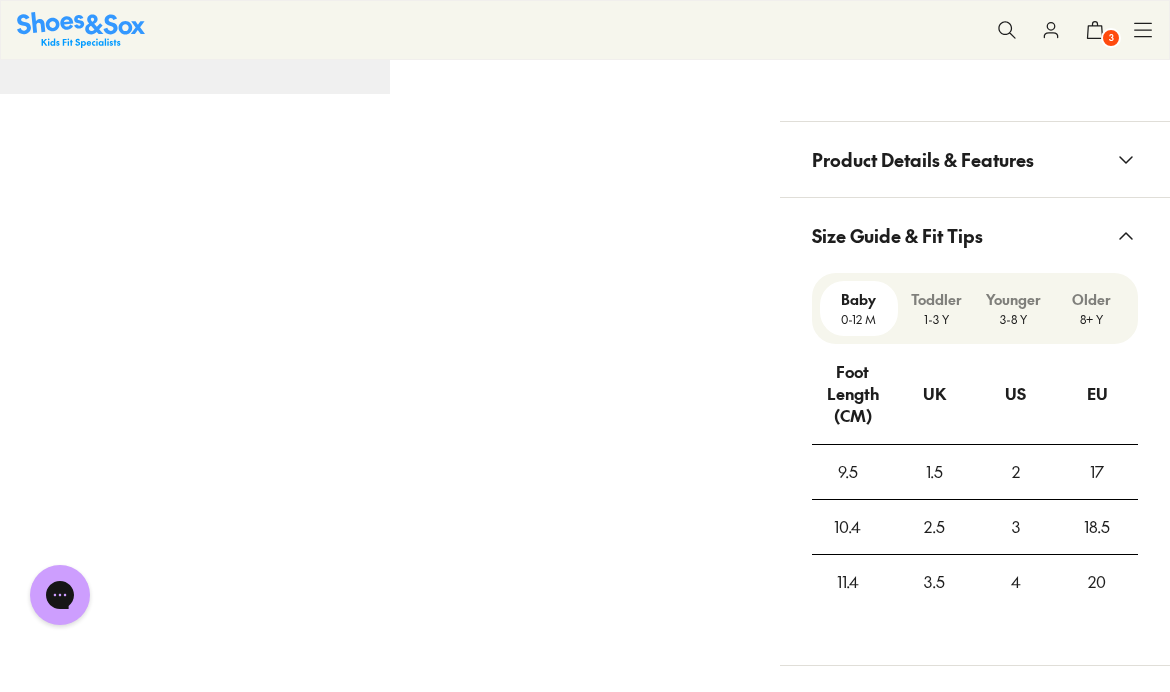 click on "Toddler 1-3 Y" at bounding box center (937, 308) 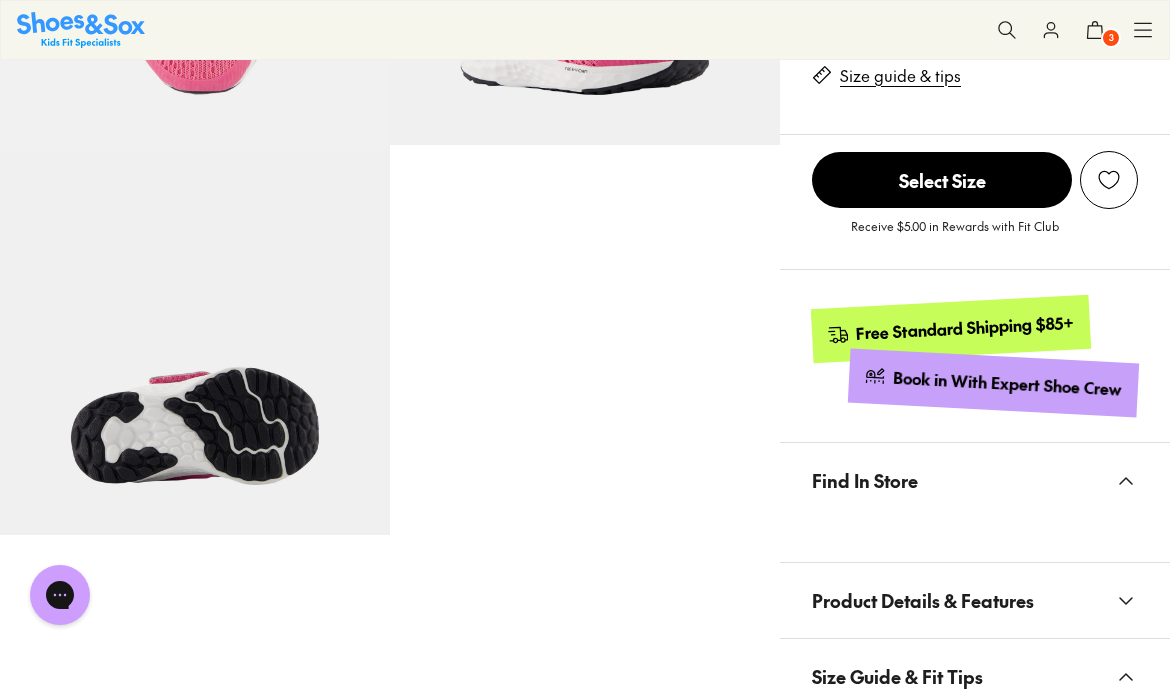 scroll, scrollTop: 80, scrollLeft: 0, axis: vertical 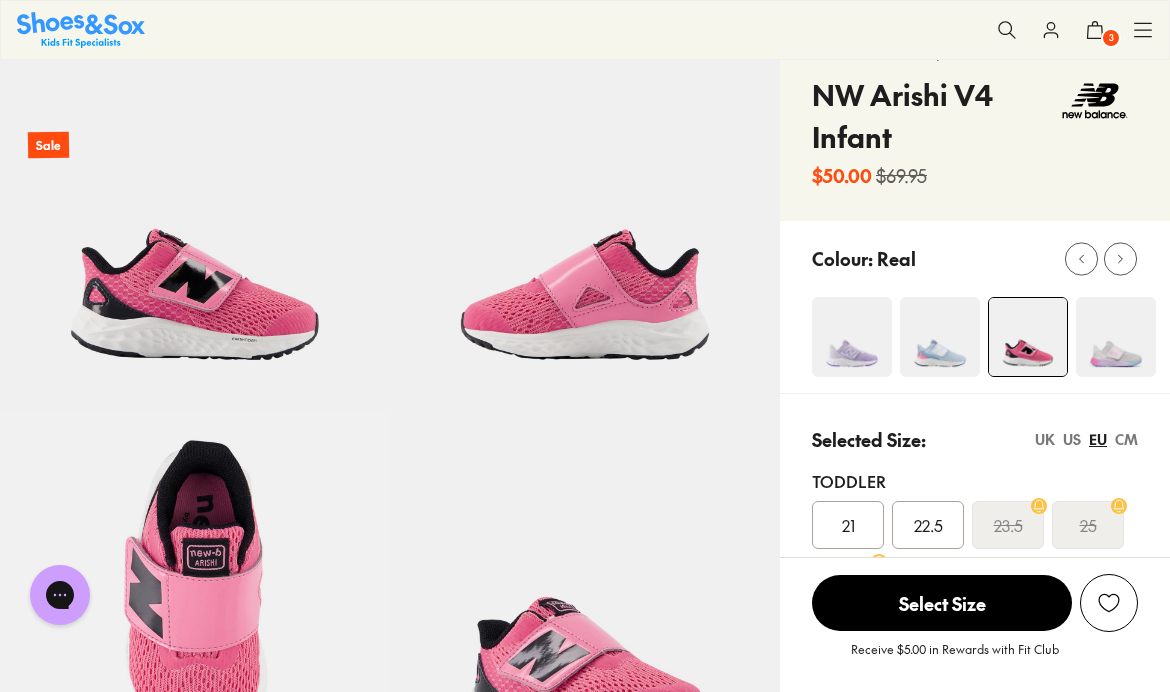 click on "21" at bounding box center (848, 525) 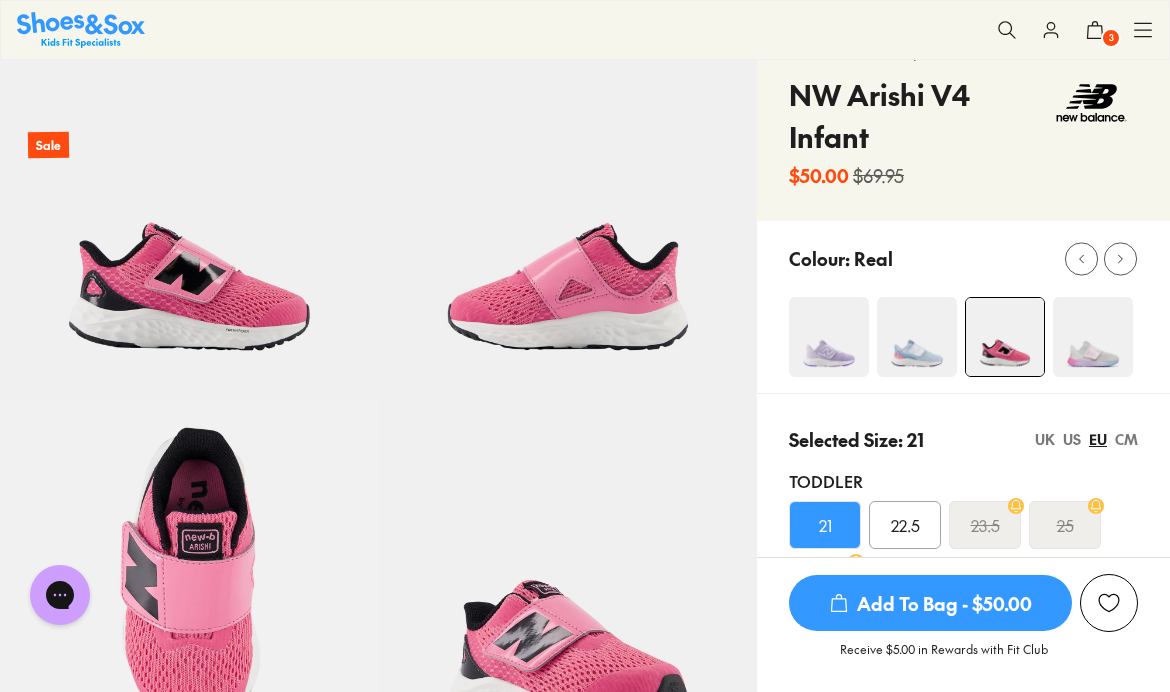 click on "Add To Bag - $50.00" at bounding box center (930, 603) 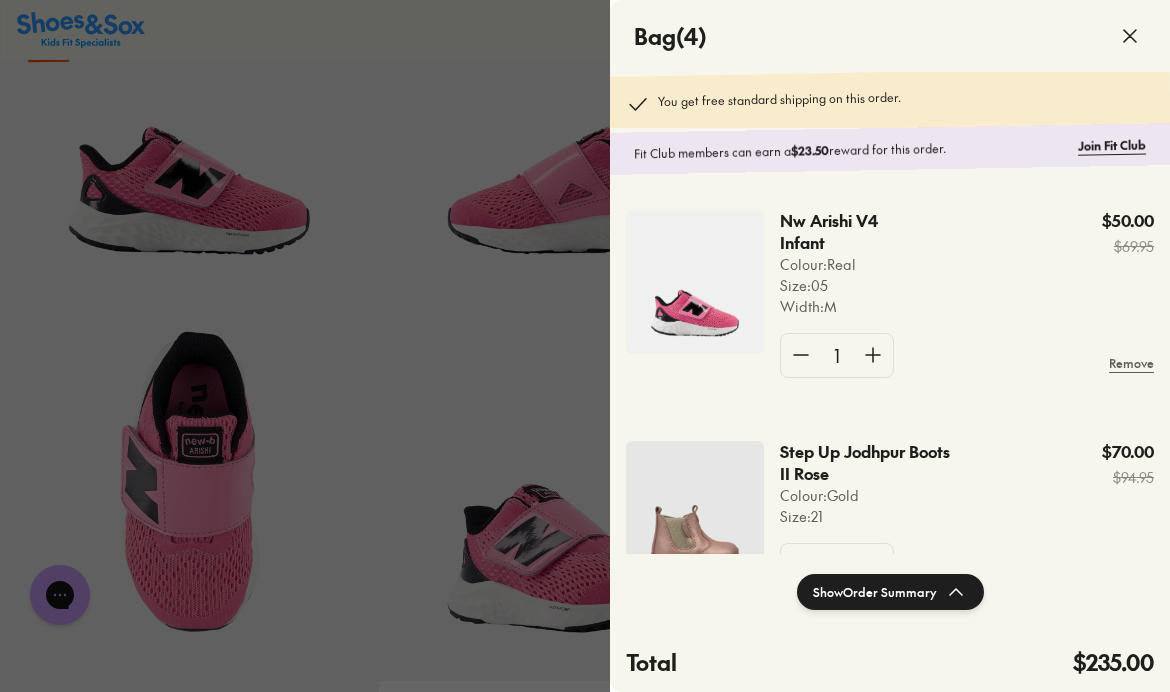 scroll, scrollTop: 181, scrollLeft: 0, axis: vertical 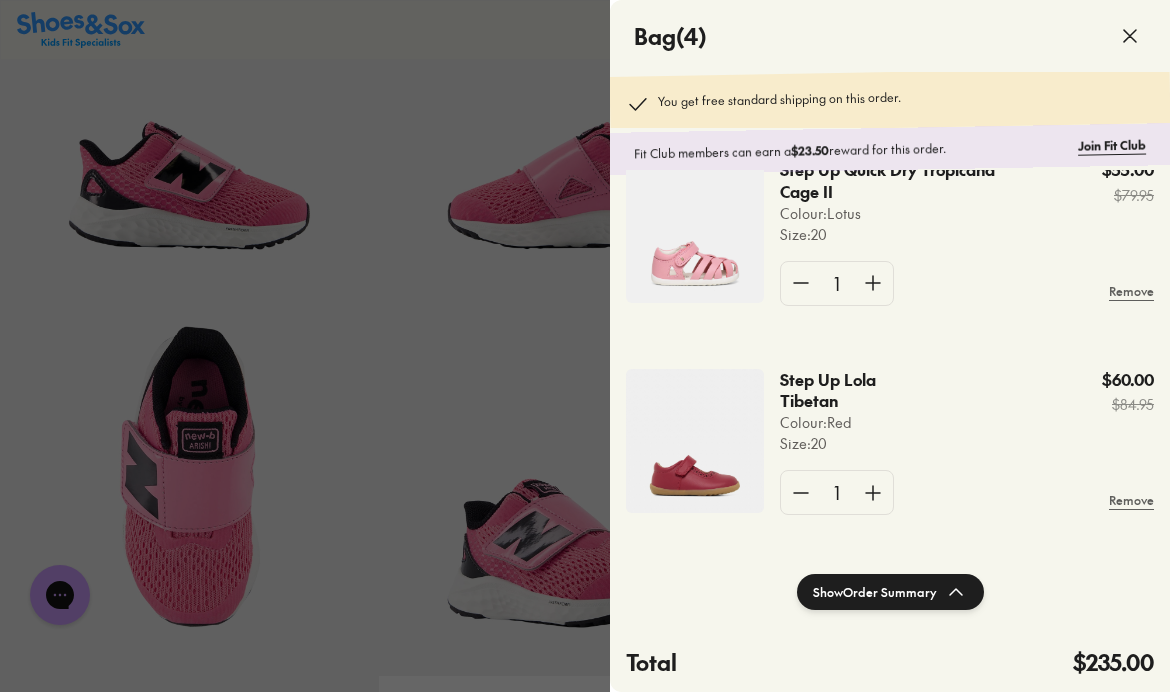 click 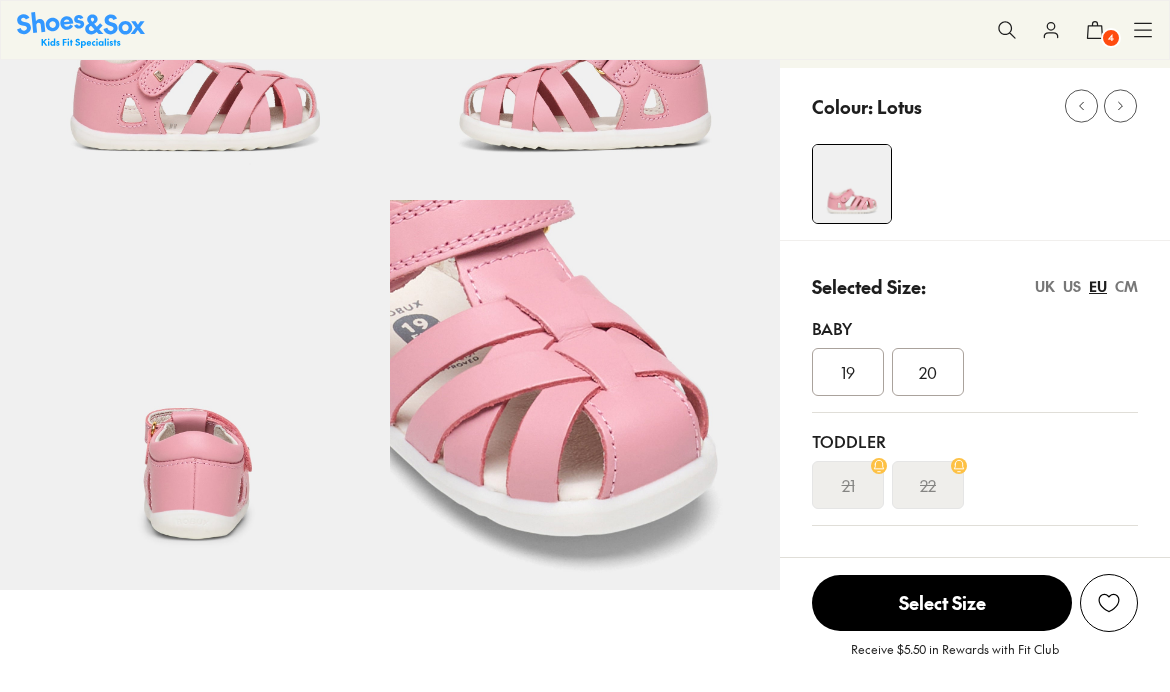 scroll, scrollTop: 290, scrollLeft: 0, axis: vertical 